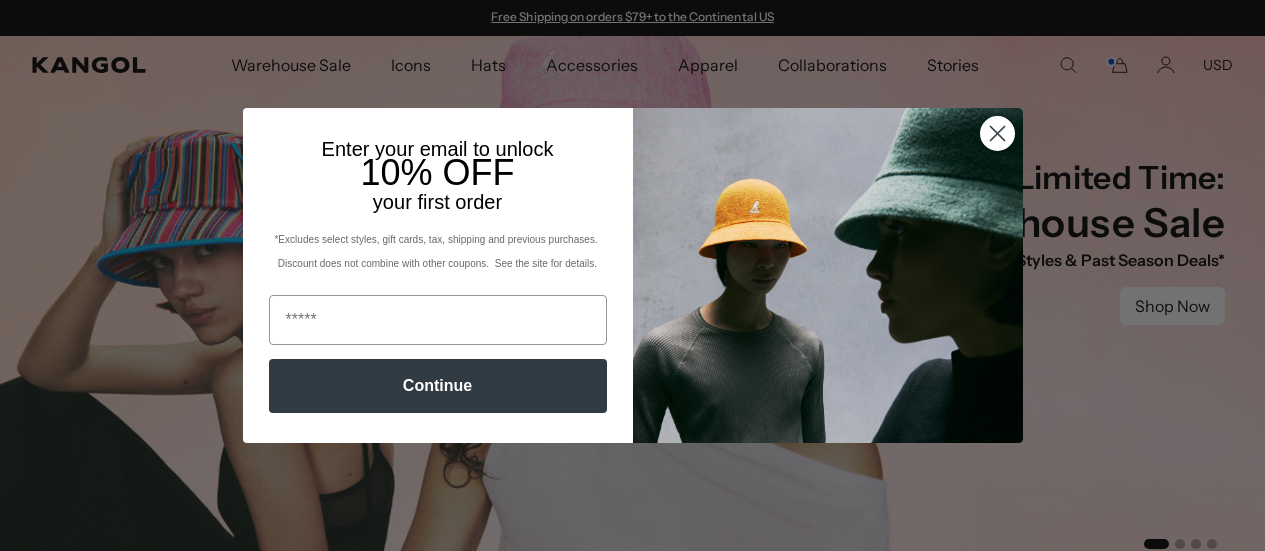 scroll, scrollTop: 0, scrollLeft: 0, axis: both 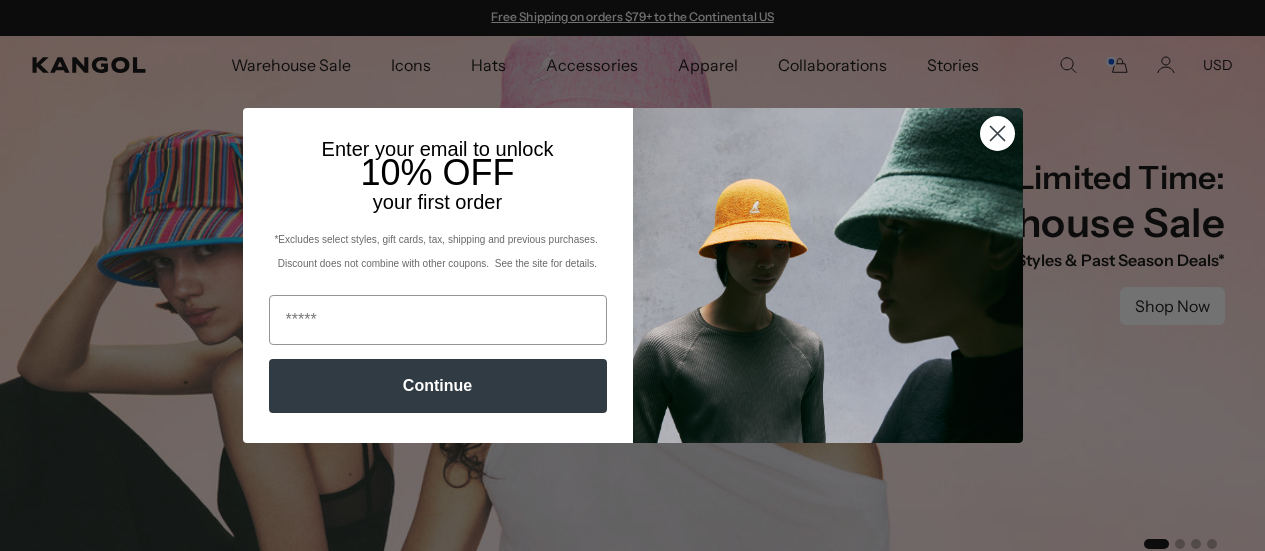 click 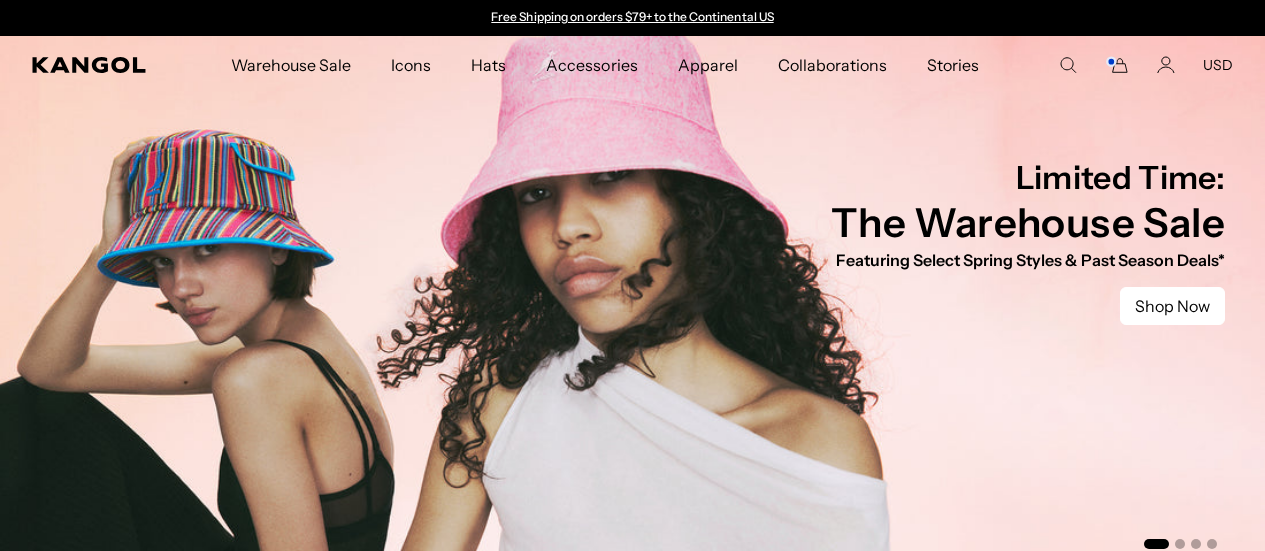 click 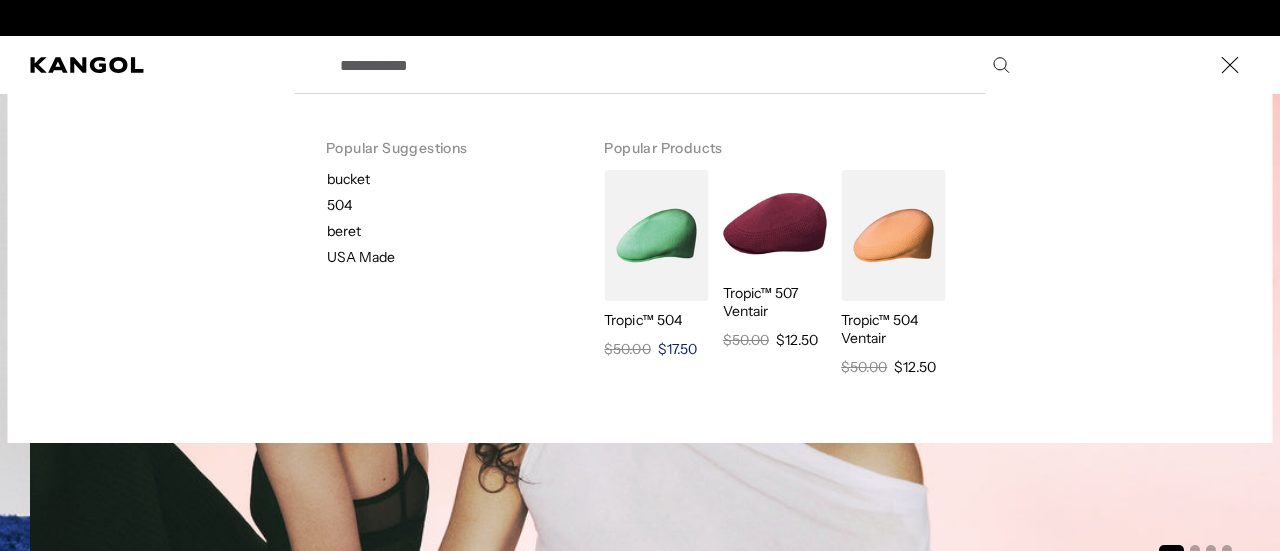 scroll, scrollTop: 0, scrollLeft: 0, axis: both 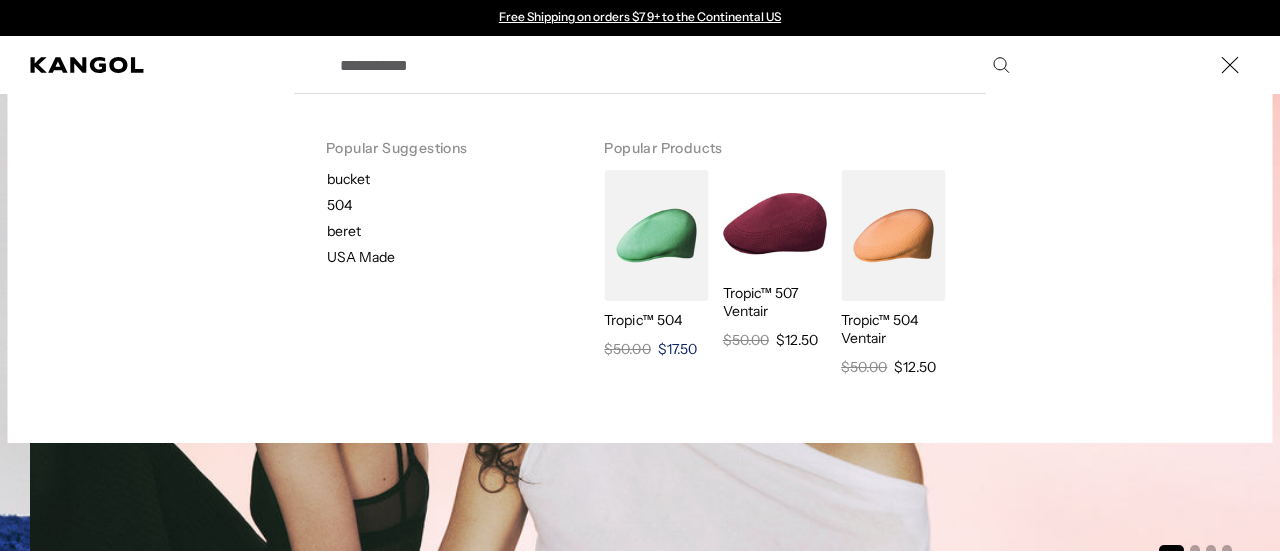 click at bounding box center [656, 235] 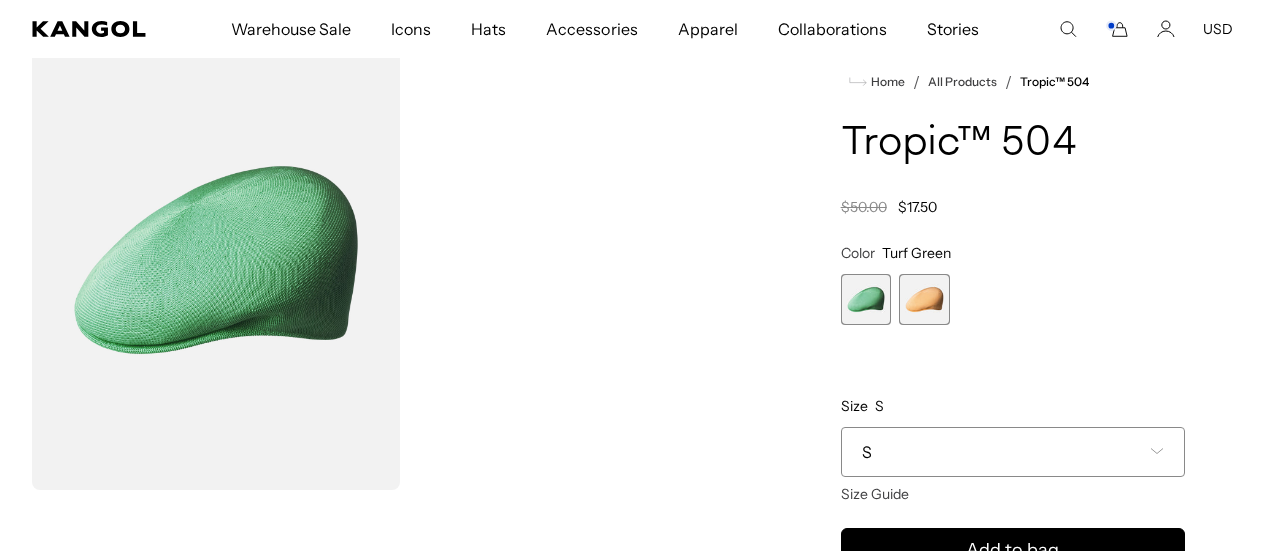 scroll, scrollTop: 200, scrollLeft: 0, axis: vertical 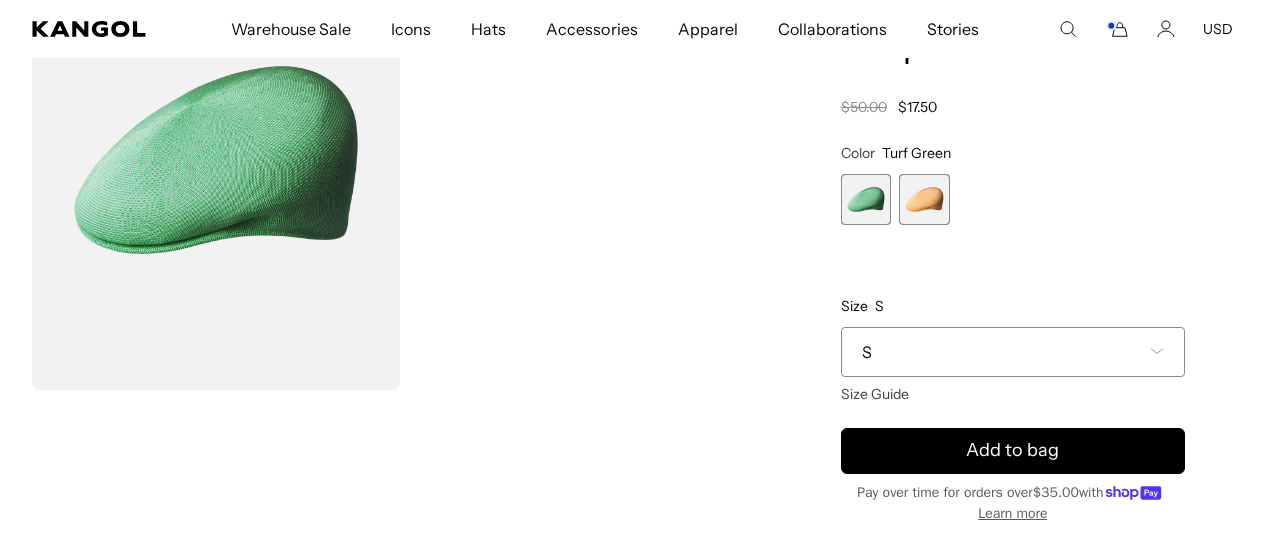 click 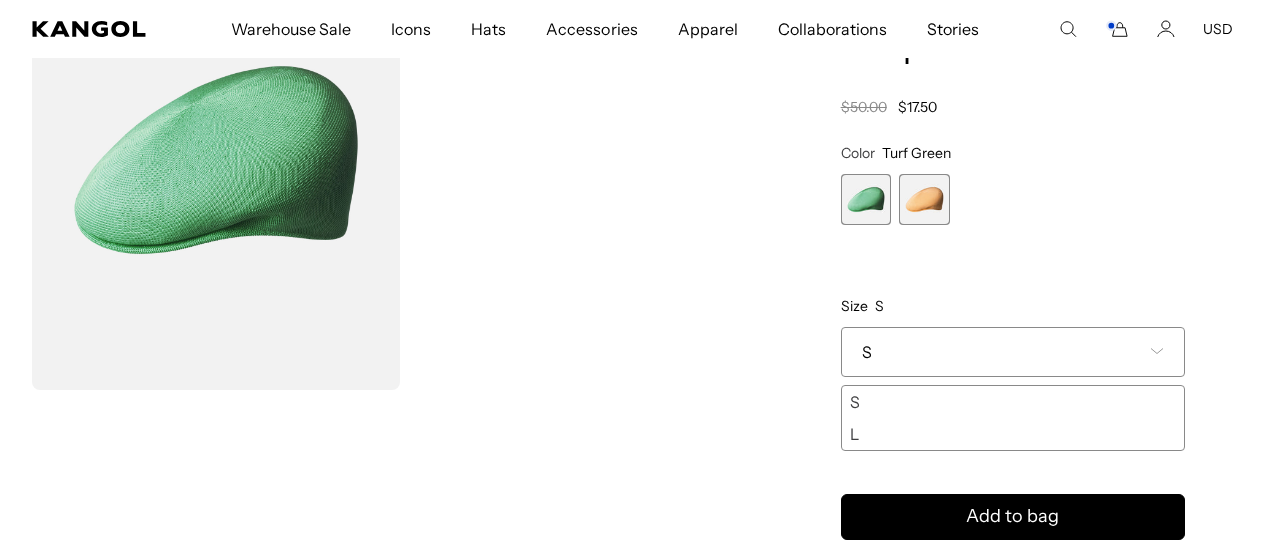 scroll, scrollTop: 0, scrollLeft: 0, axis: both 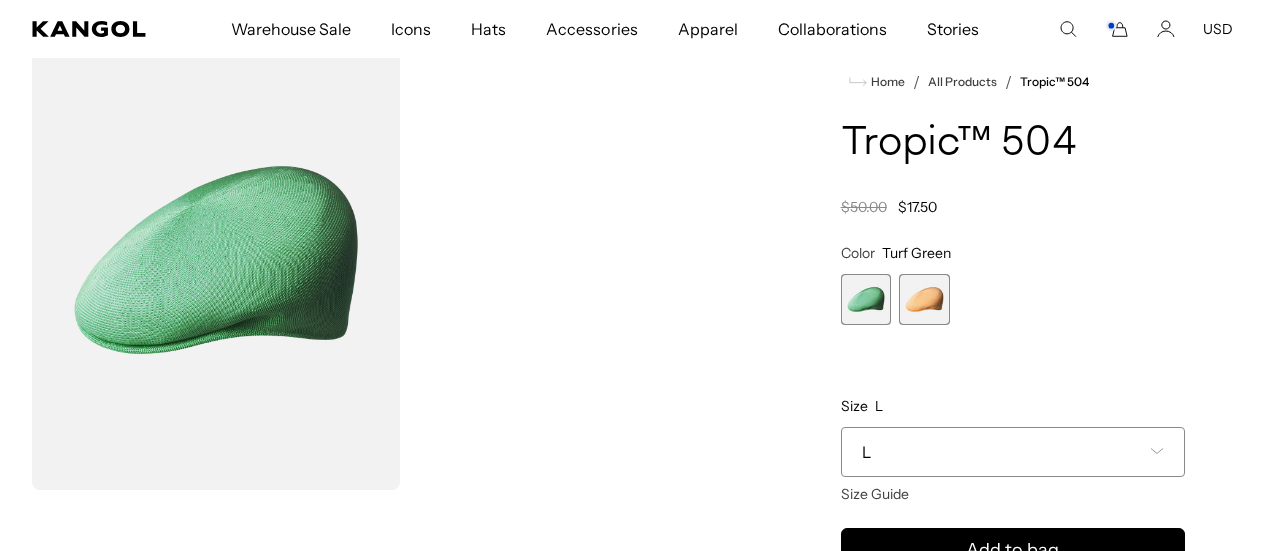 click at bounding box center (924, 299) 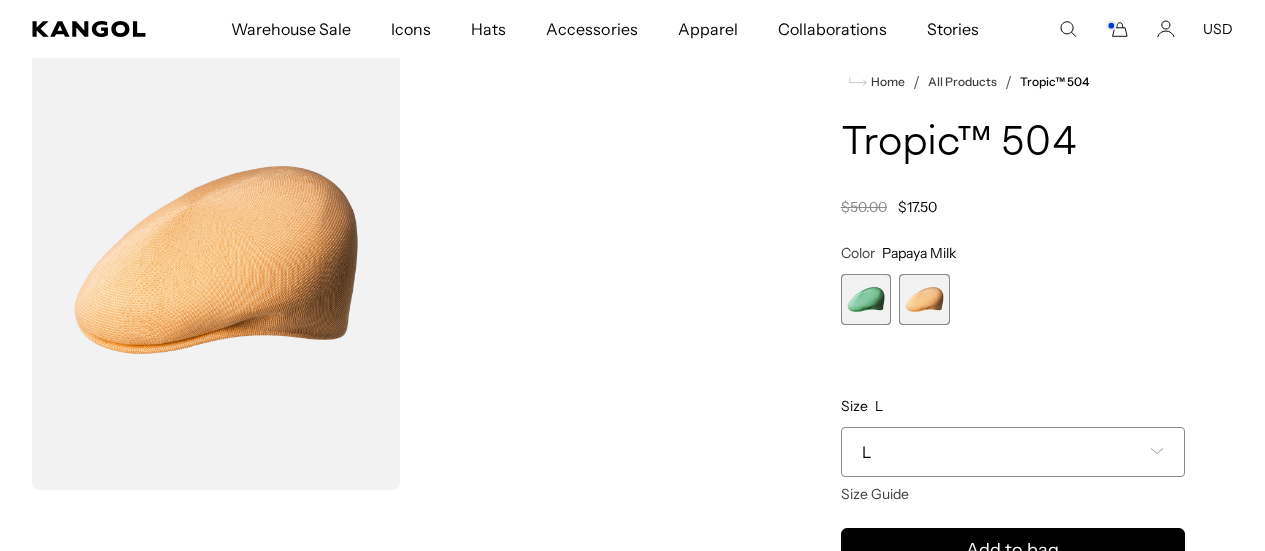 scroll, scrollTop: 0, scrollLeft: 0, axis: both 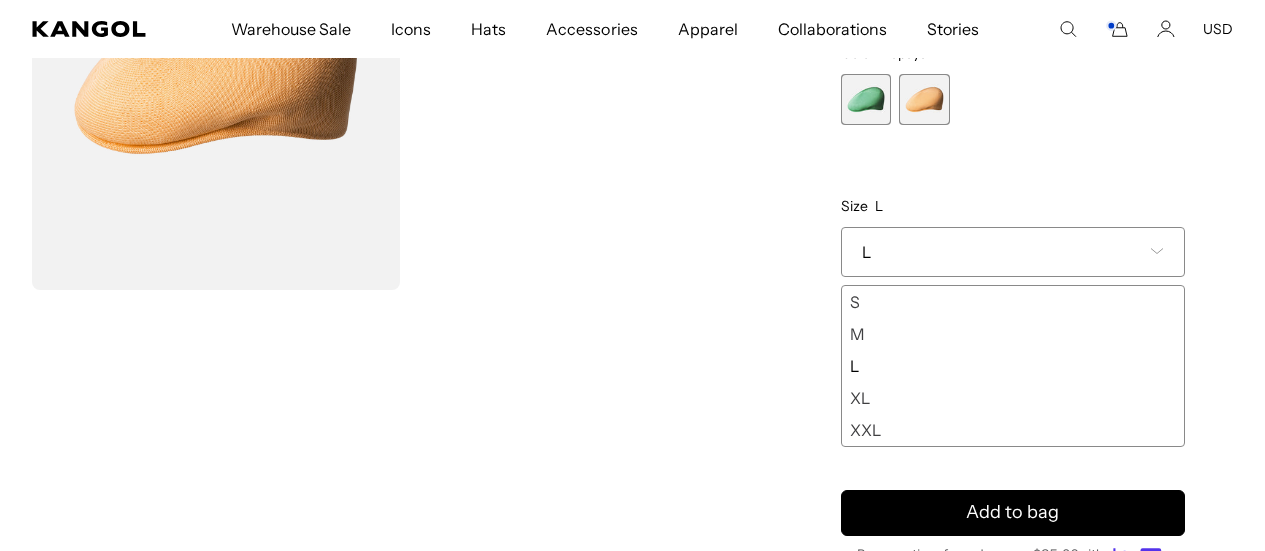 click on "XL" at bounding box center [1013, 398] 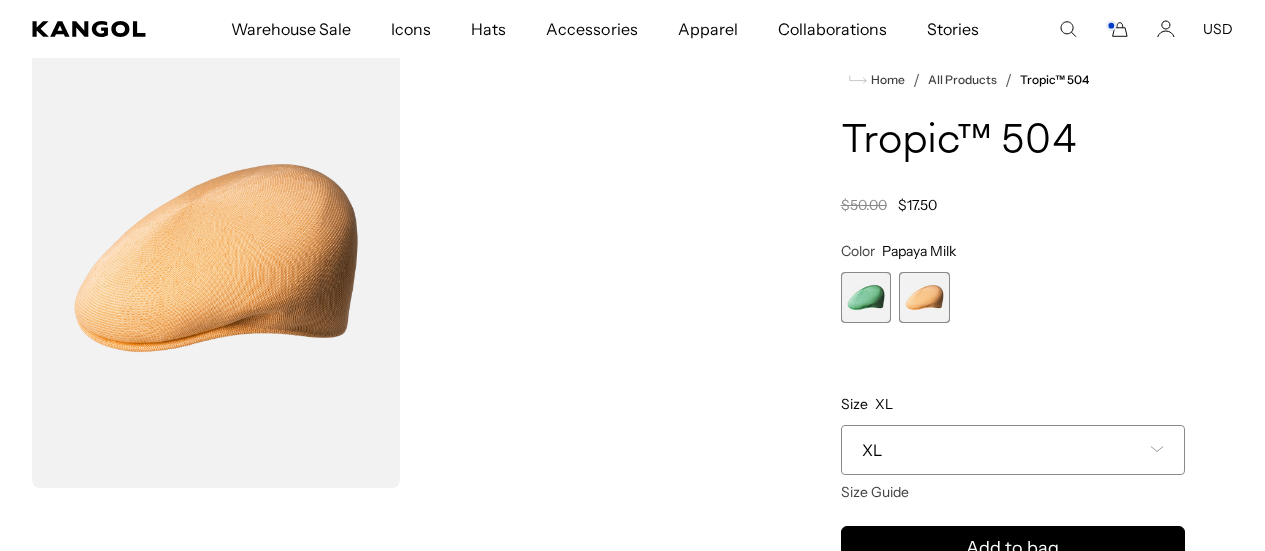 scroll, scrollTop: 0, scrollLeft: 0, axis: both 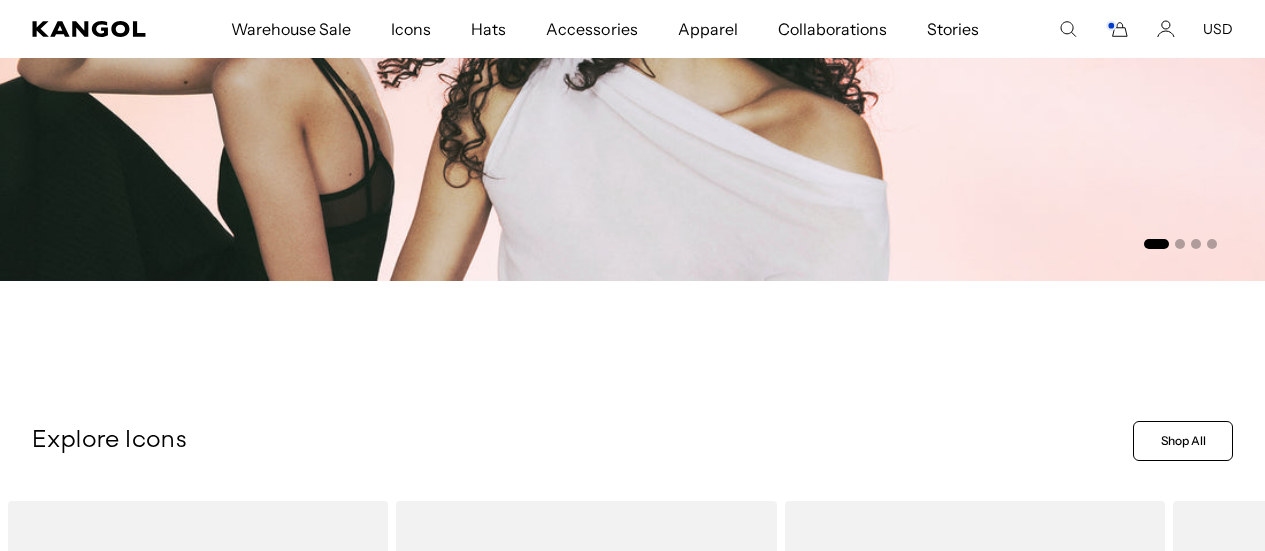 click 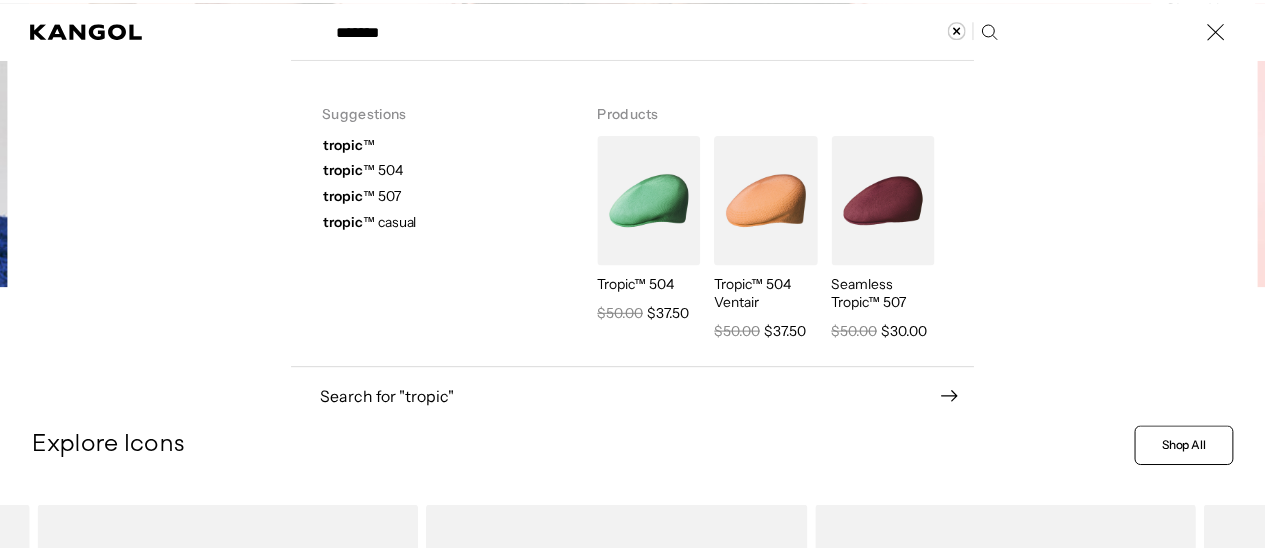 scroll, scrollTop: 0, scrollLeft: 0, axis: both 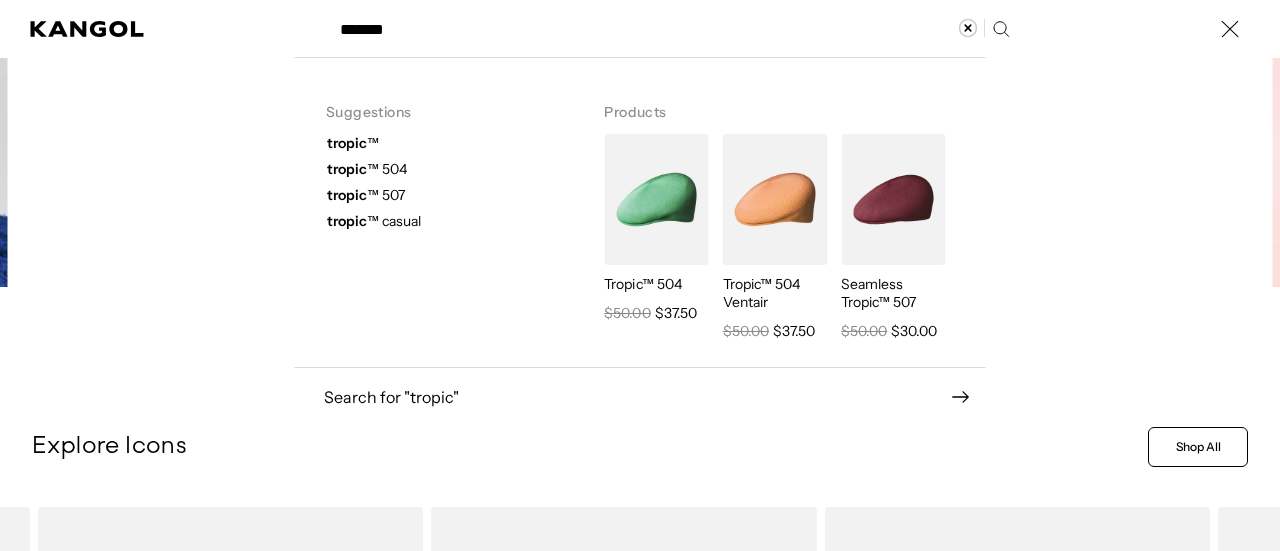 click on "tropic" at bounding box center (347, 169) 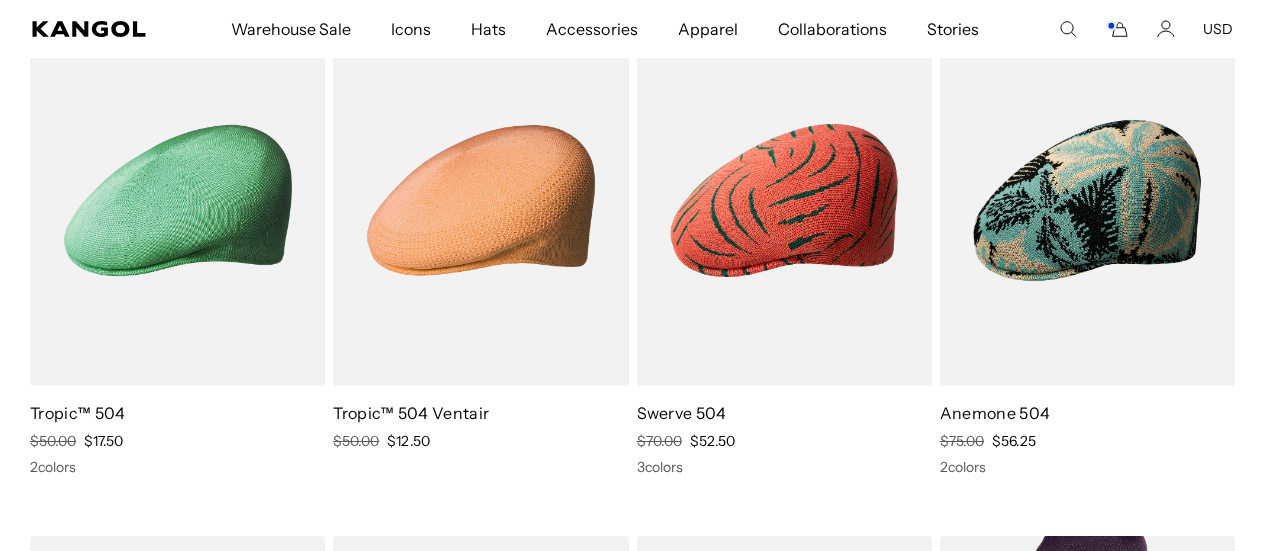 scroll, scrollTop: 0, scrollLeft: 412, axis: horizontal 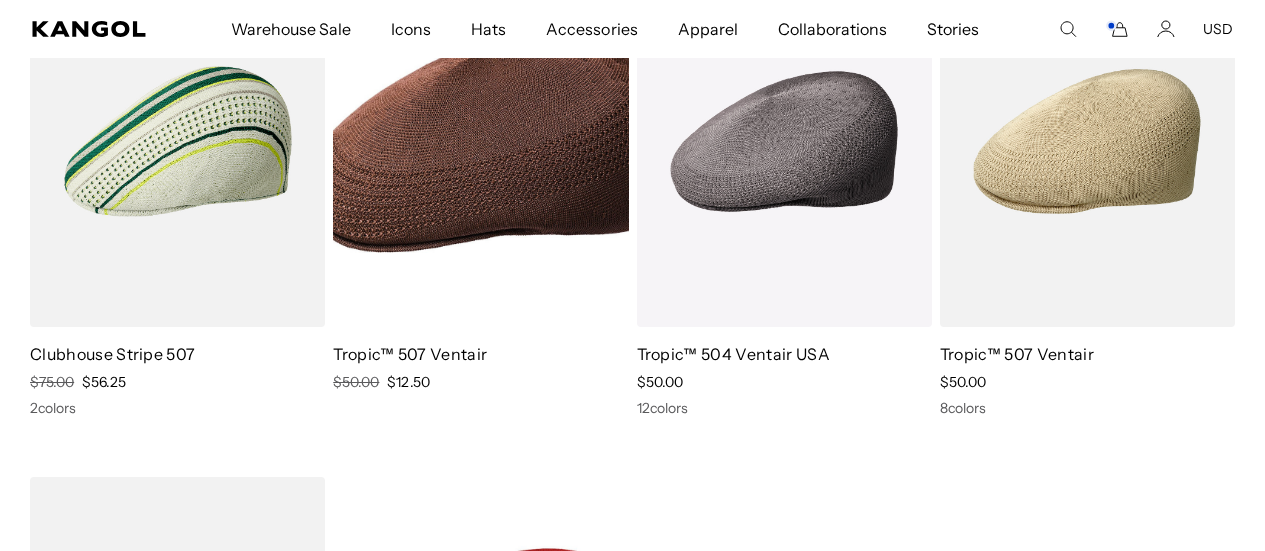 click at bounding box center [480, 141] 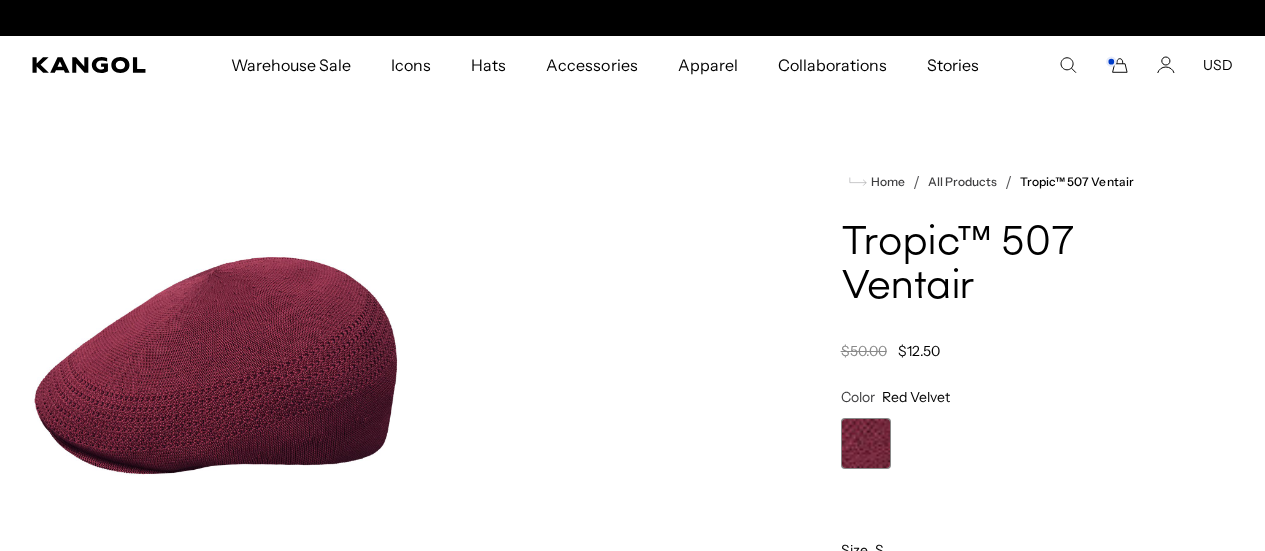 scroll, scrollTop: 200, scrollLeft: 0, axis: vertical 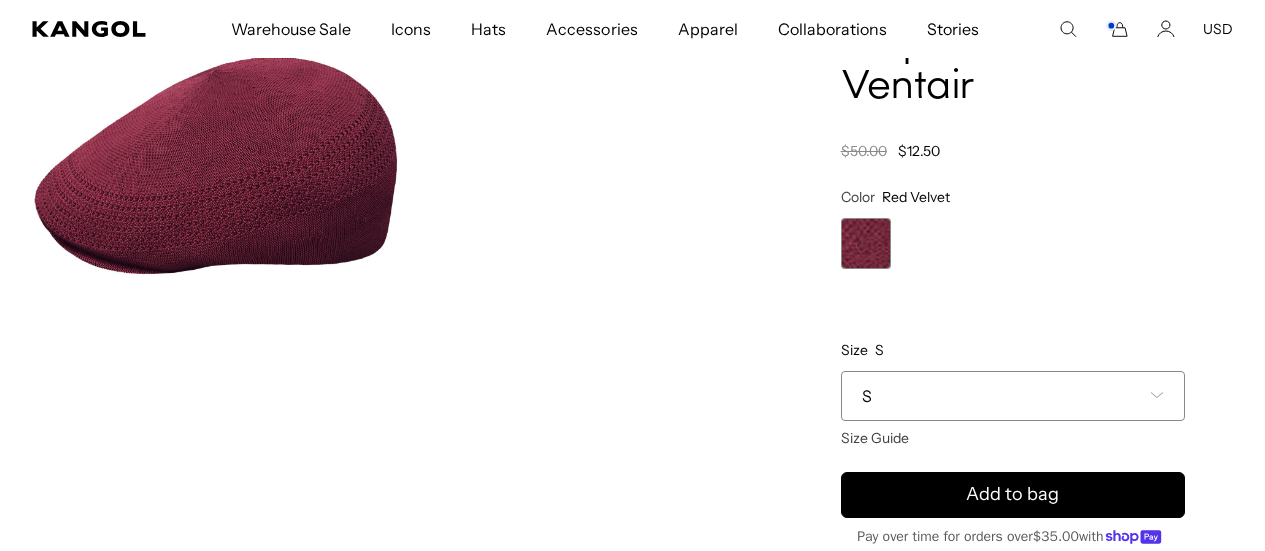 click 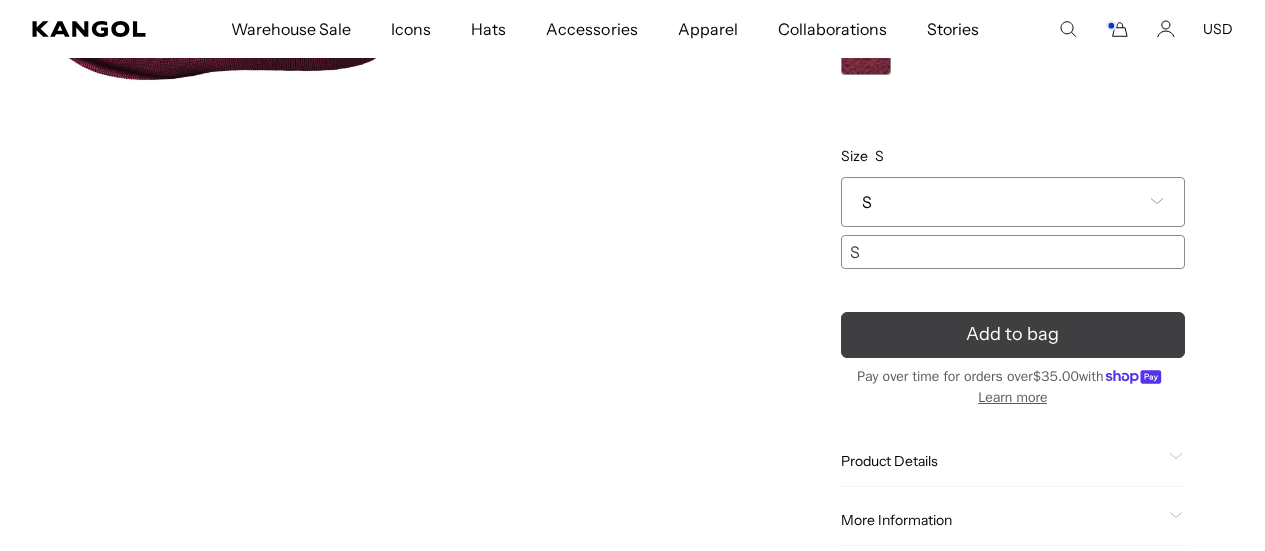 scroll, scrollTop: 400, scrollLeft: 0, axis: vertical 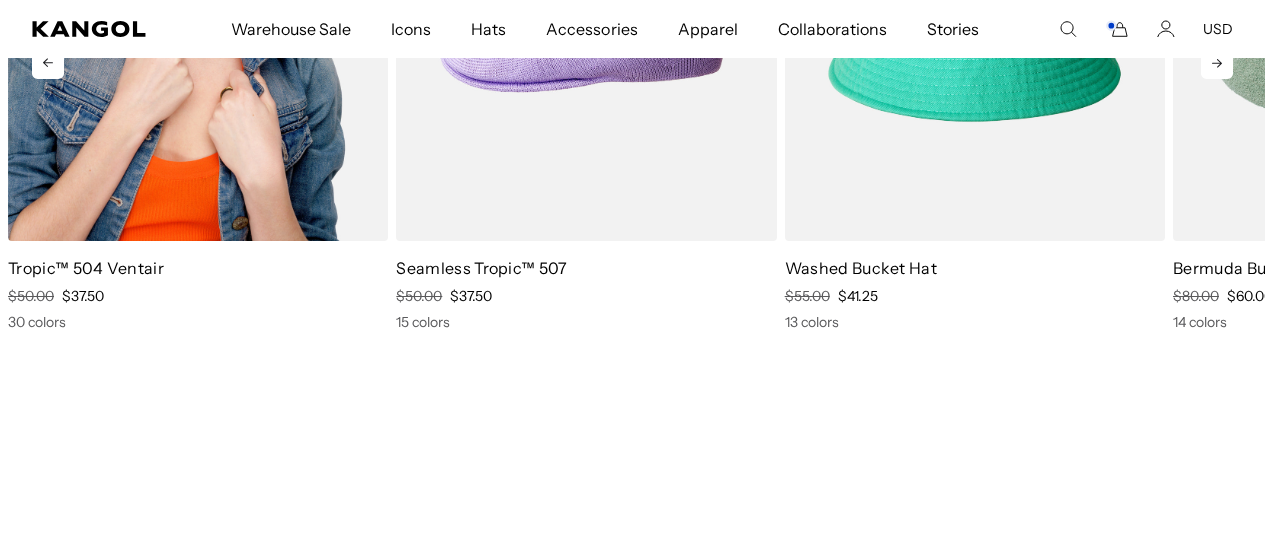 click at bounding box center [198, 2] 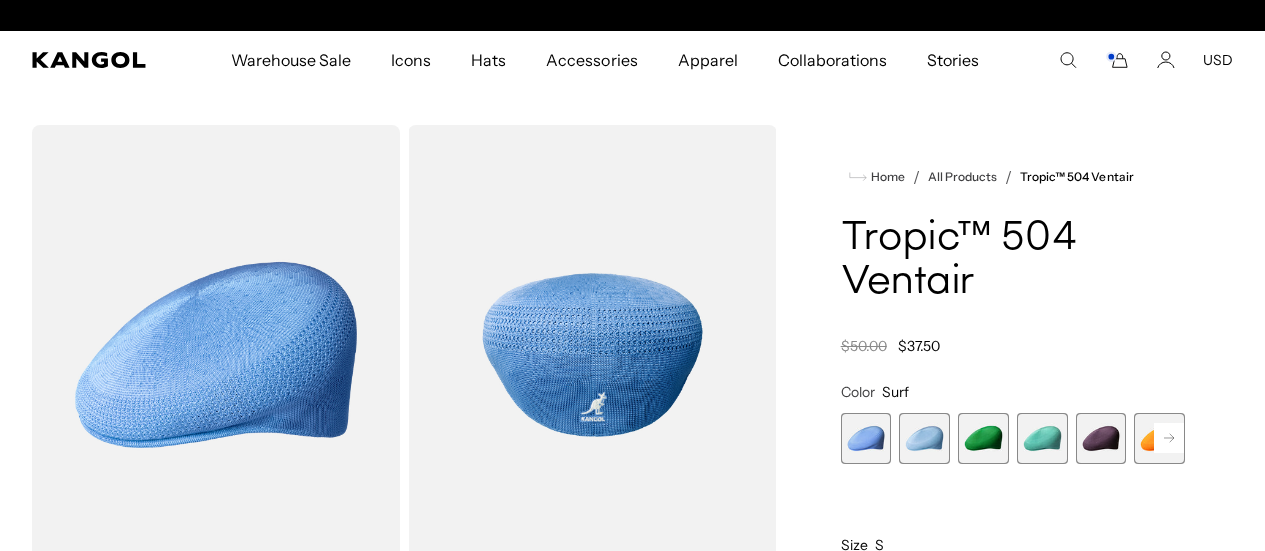 scroll, scrollTop: 100, scrollLeft: 0, axis: vertical 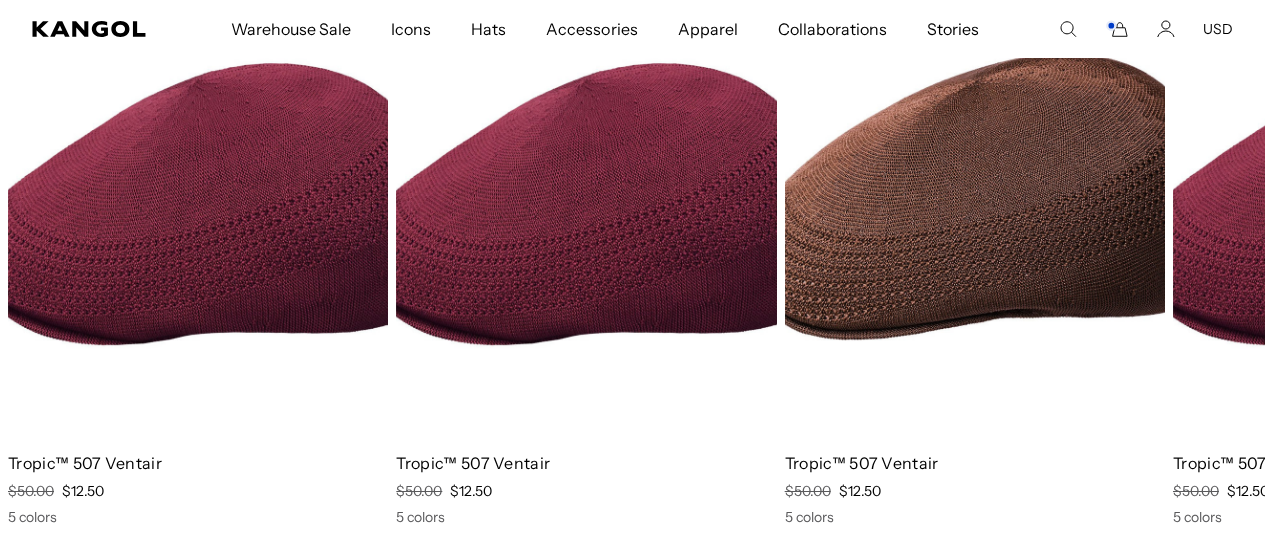 click at bounding box center (975, 196) 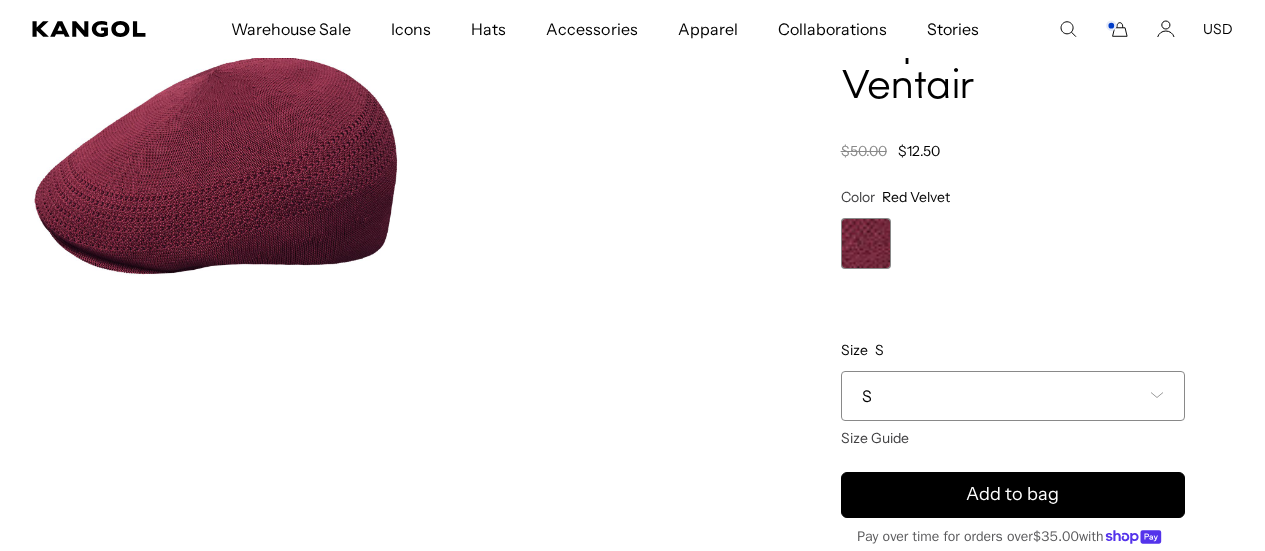 scroll, scrollTop: 0, scrollLeft: 0, axis: both 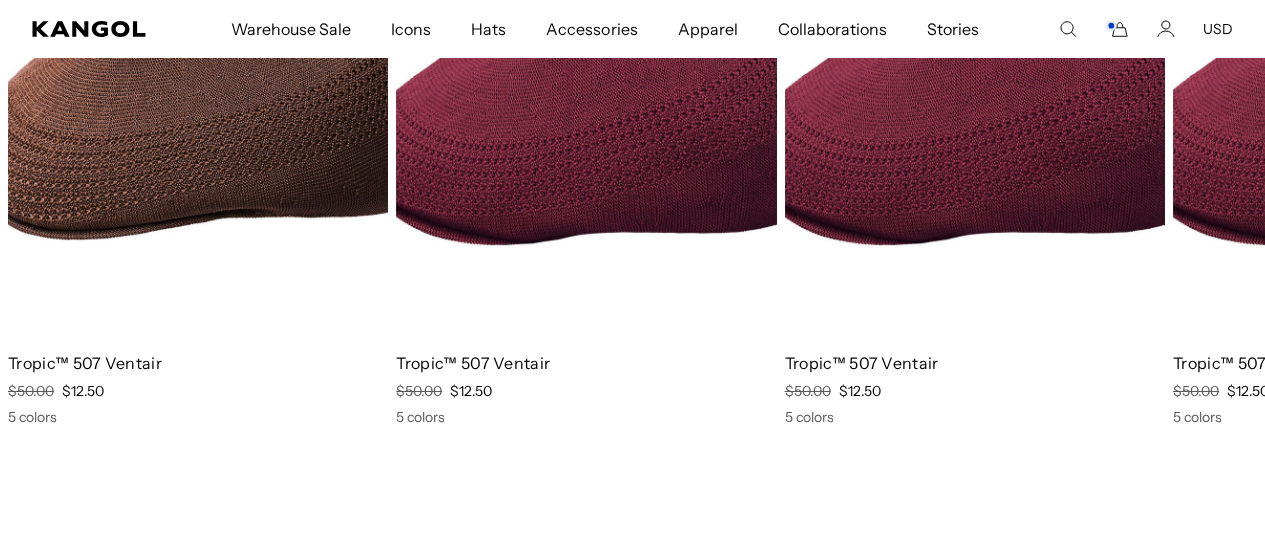 click at bounding box center (198, 96) 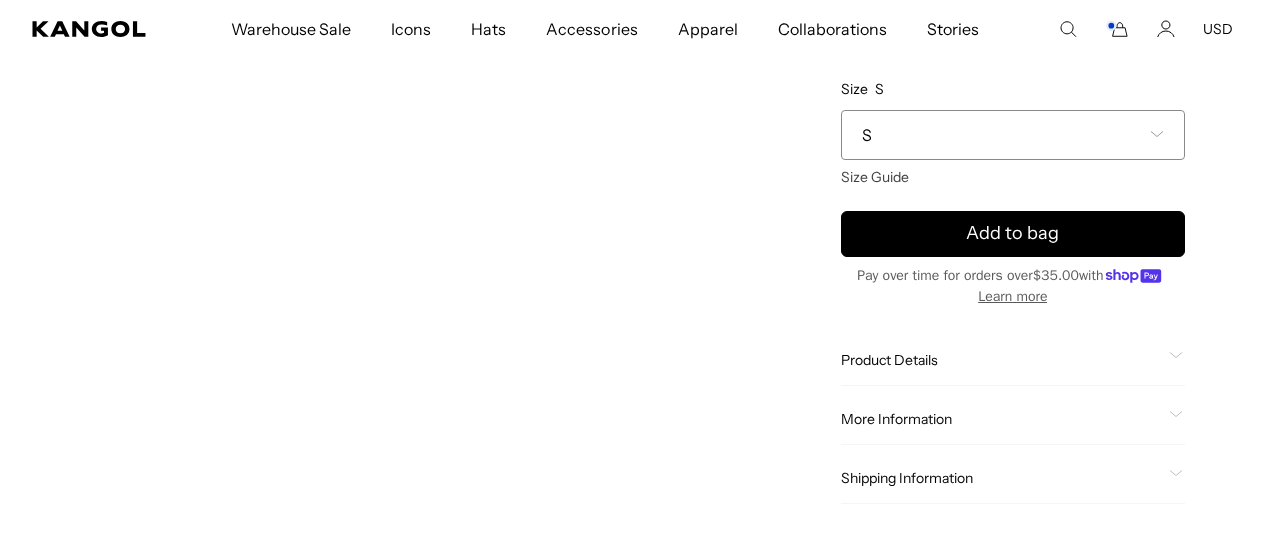 scroll, scrollTop: 600, scrollLeft: 0, axis: vertical 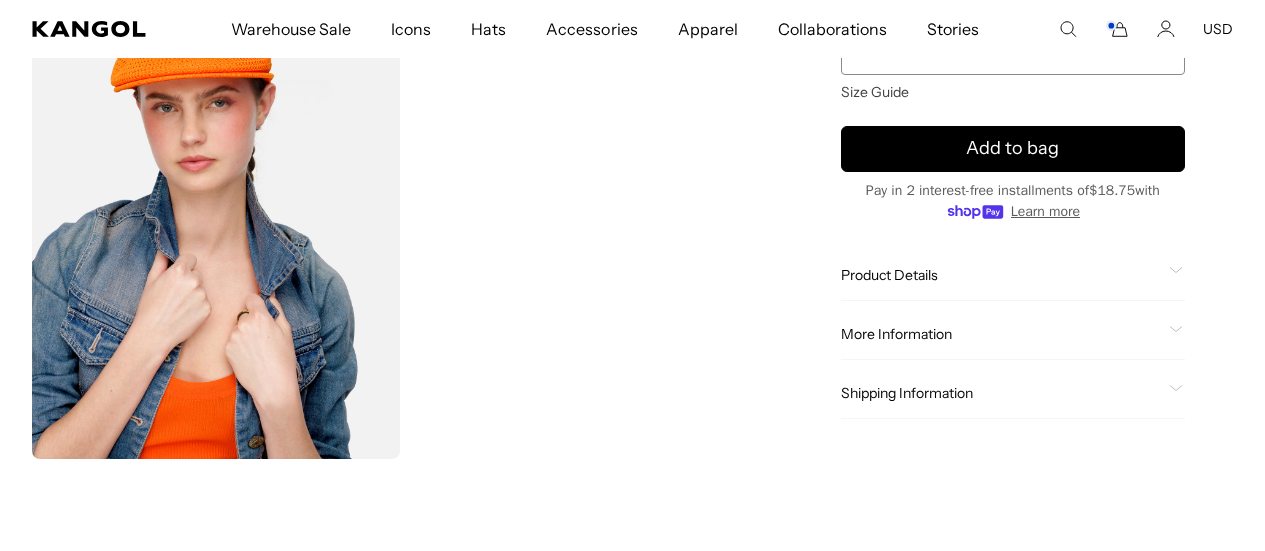 click at bounding box center (592, 228) 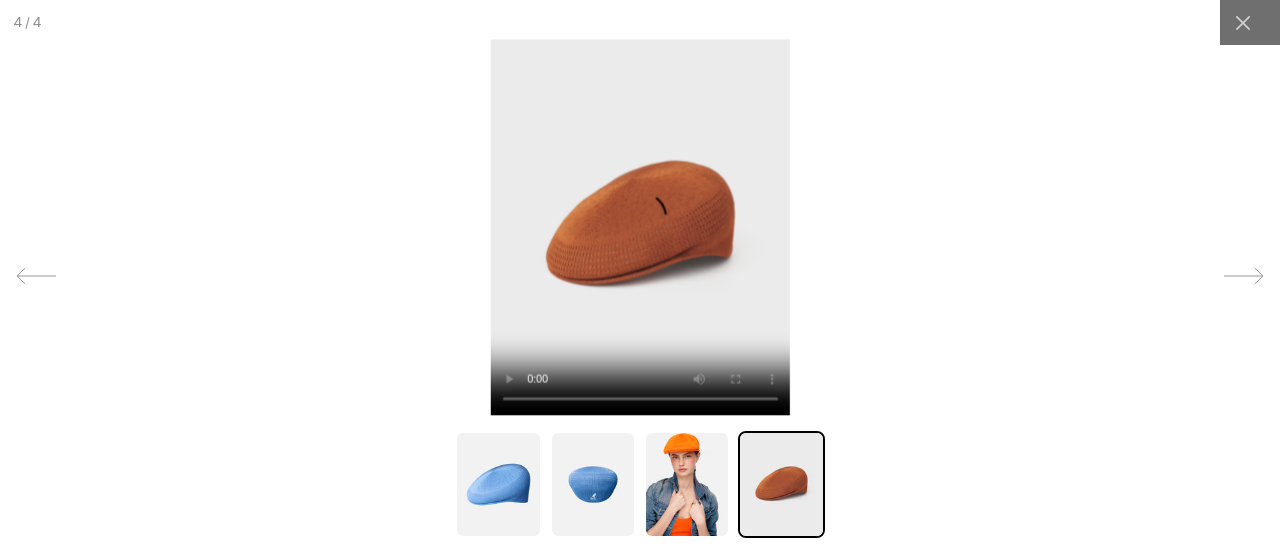 scroll, scrollTop: 0, scrollLeft: 412, axis: horizontal 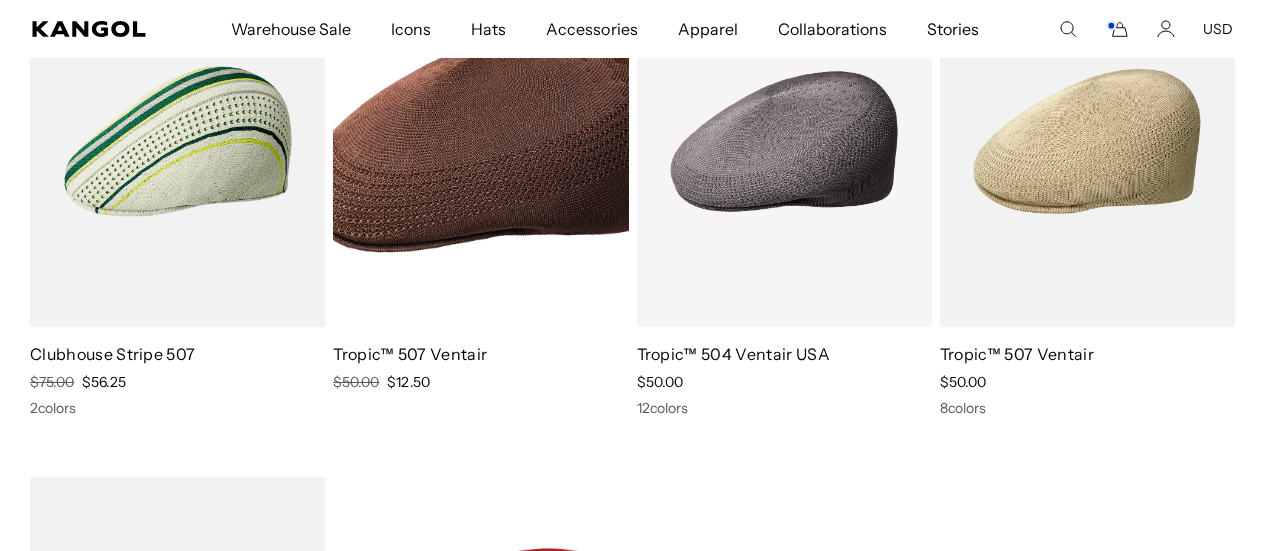 click at bounding box center [480, 141] 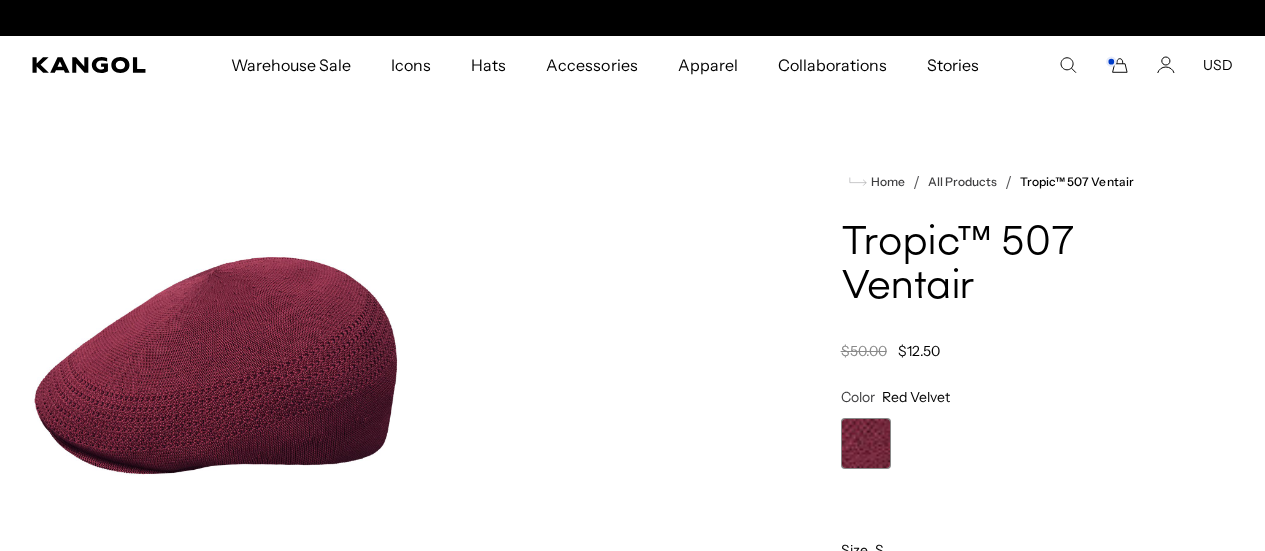 scroll, scrollTop: 70, scrollLeft: 0, axis: vertical 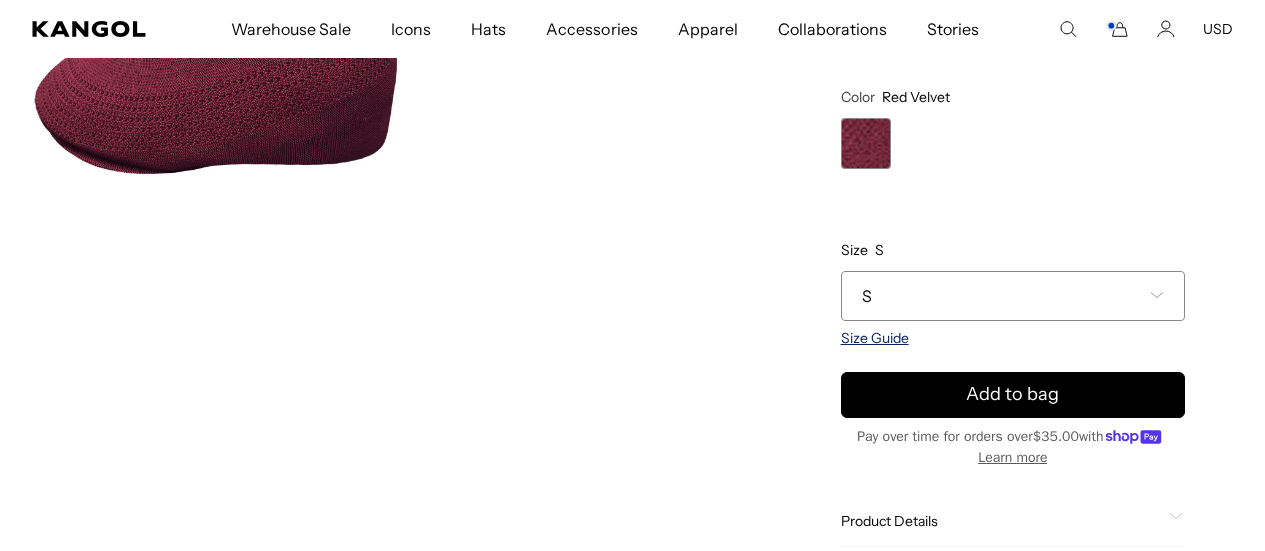 click on "Size Guide" at bounding box center (875, 338) 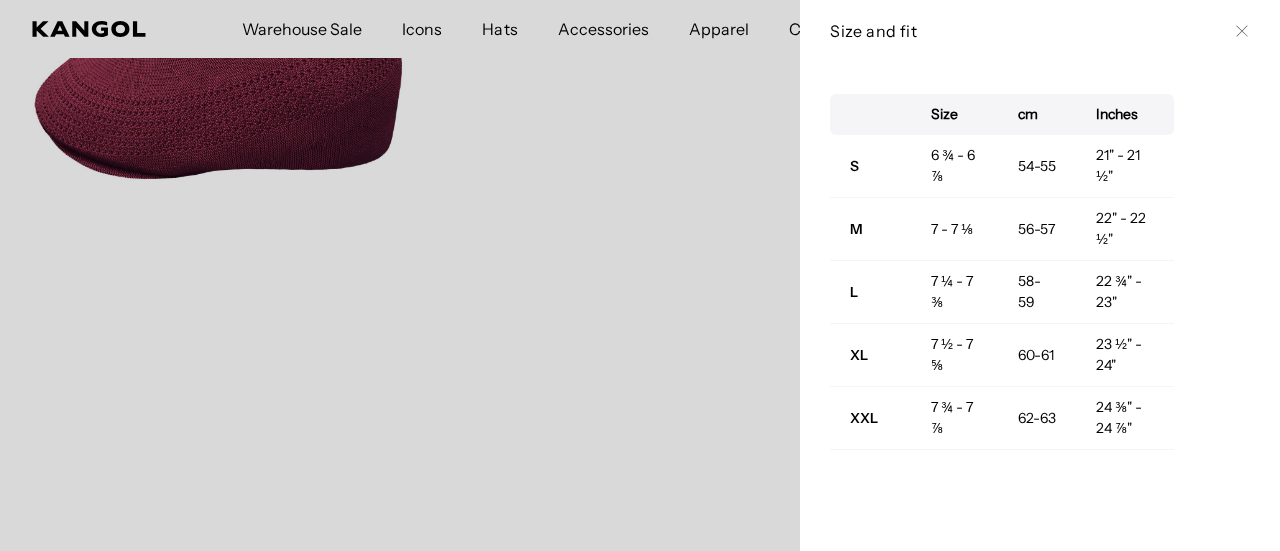scroll, scrollTop: 0, scrollLeft: 0, axis: both 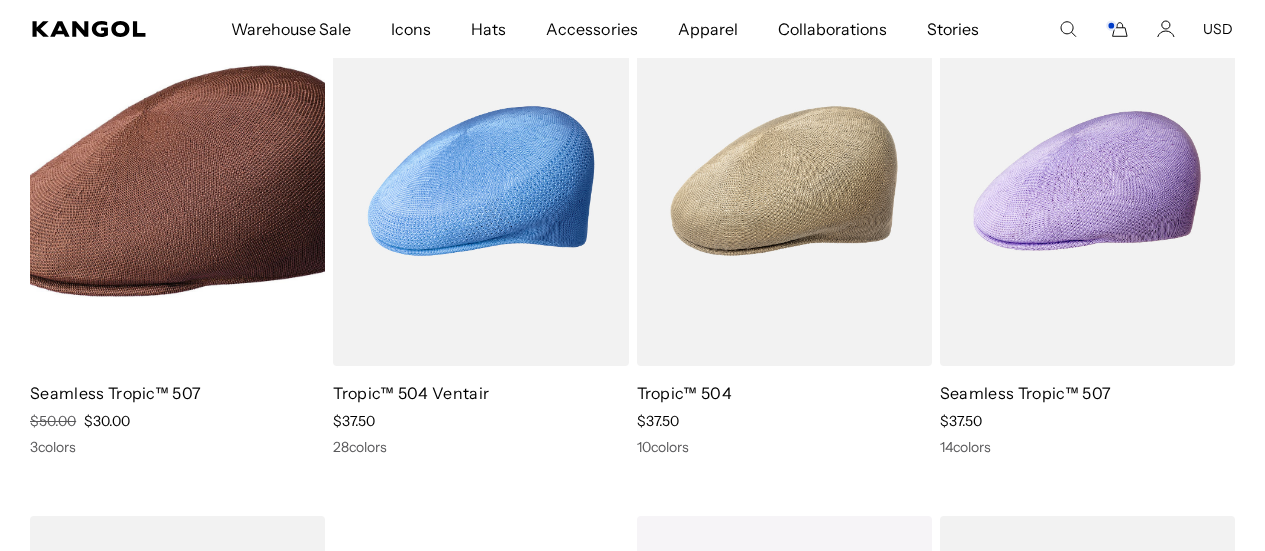 click at bounding box center [177, 181] 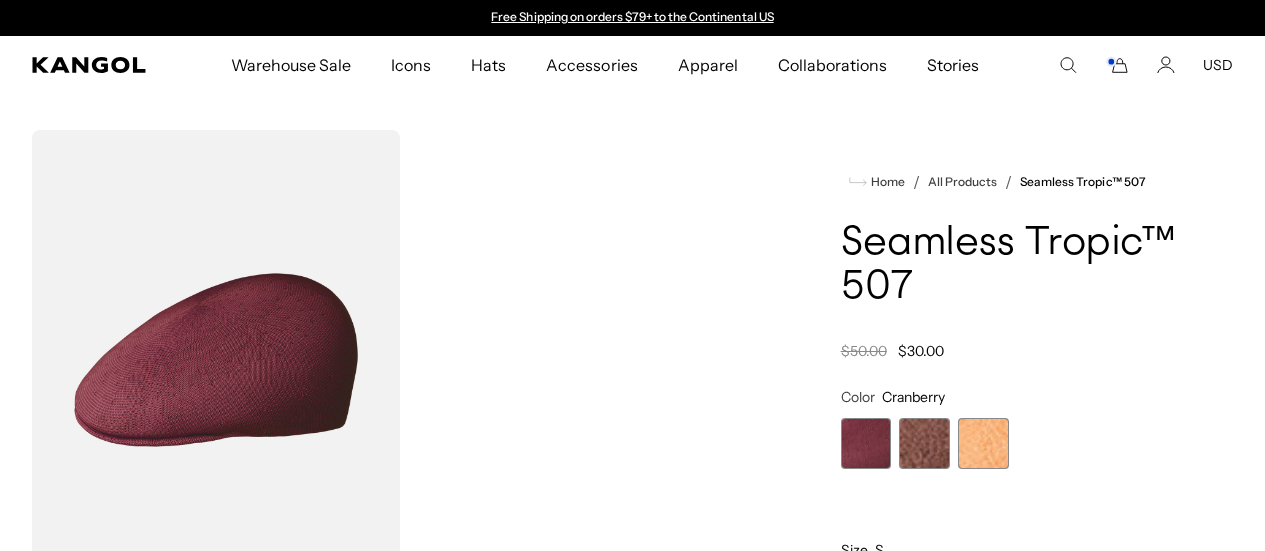 scroll, scrollTop: 0, scrollLeft: 0, axis: both 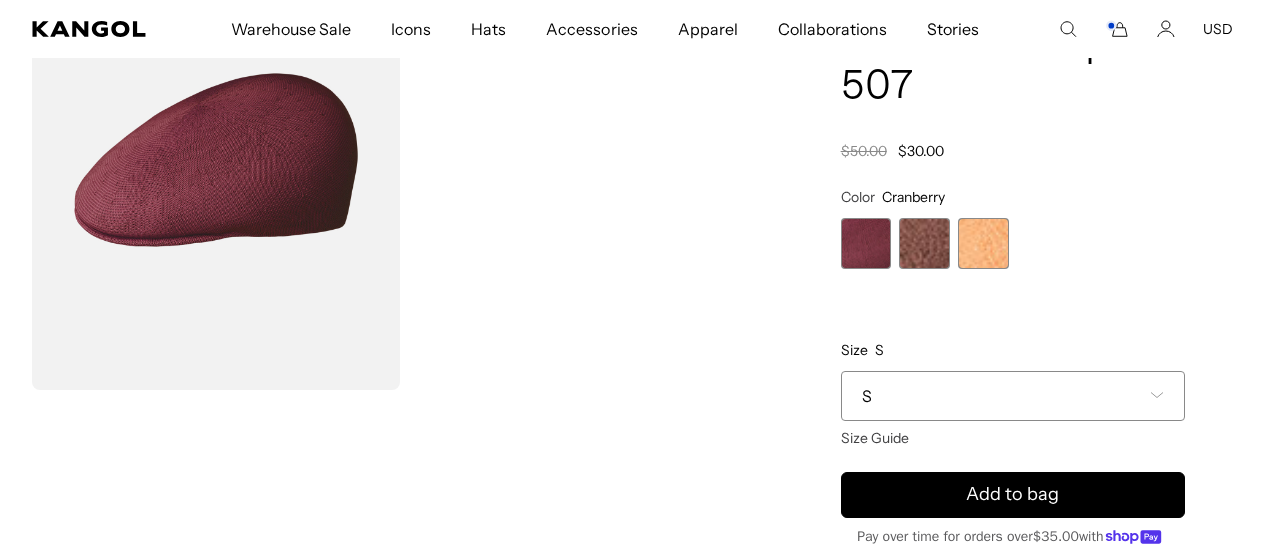 click 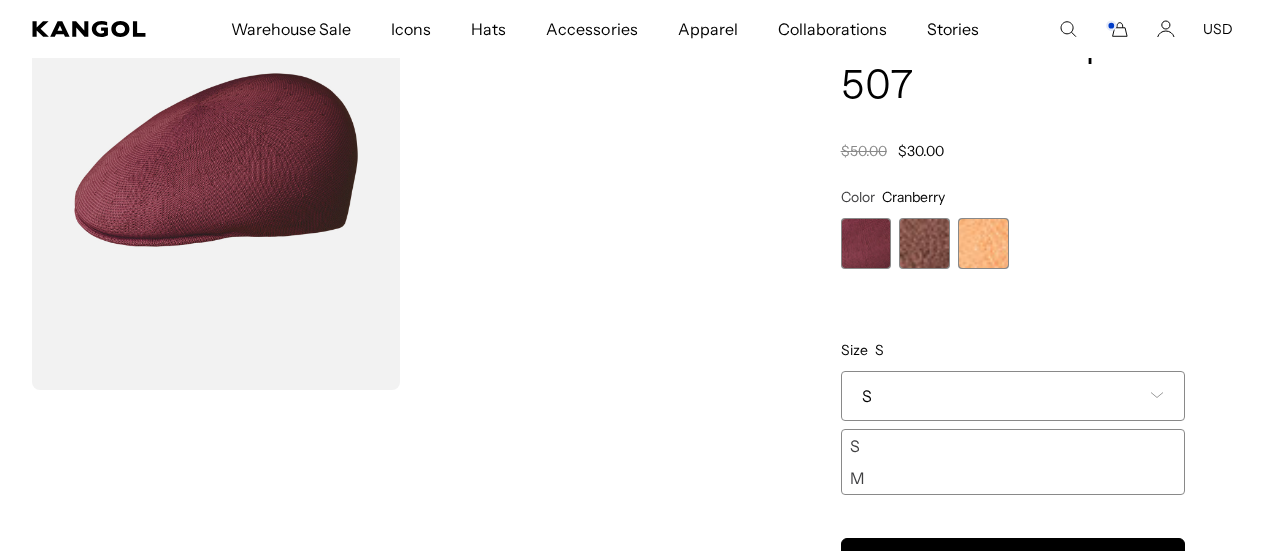 scroll, scrollTop: 0, scrollLeft: 412, axis: horizontal 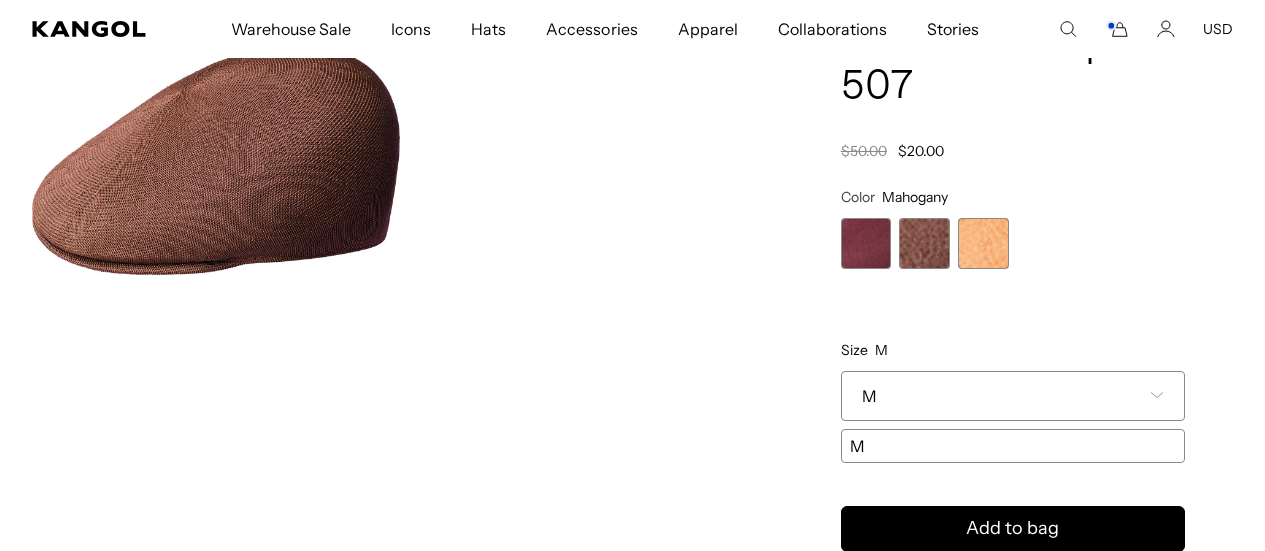 click 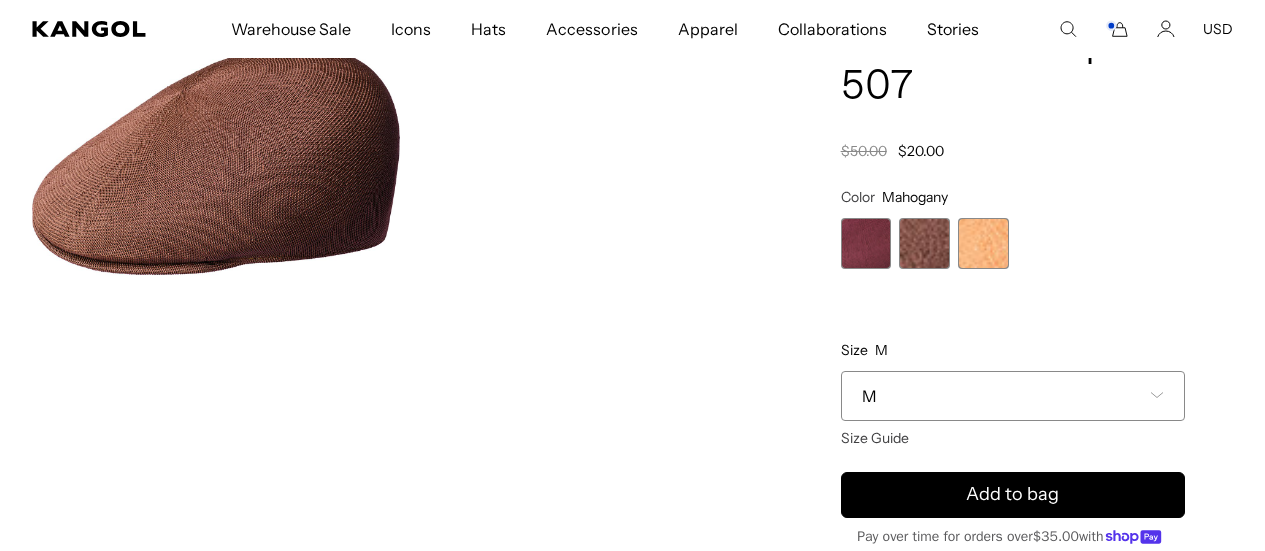scroll, scrollTop: 0, scrollLeft: 412, axis: horizontal 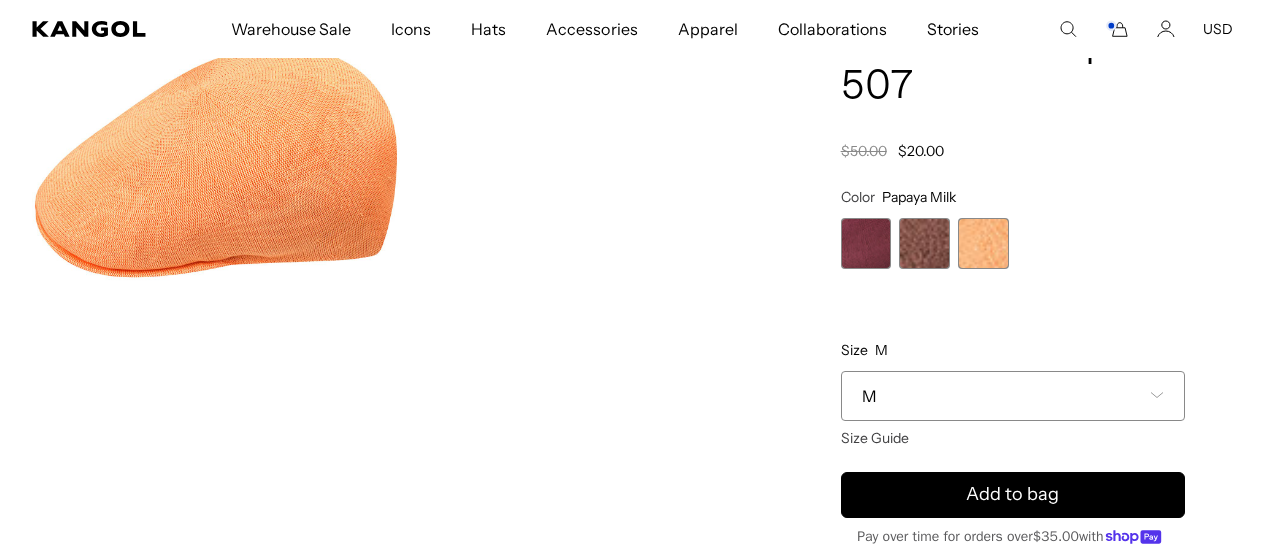 click on "M" at bounding box center [1013, 396] 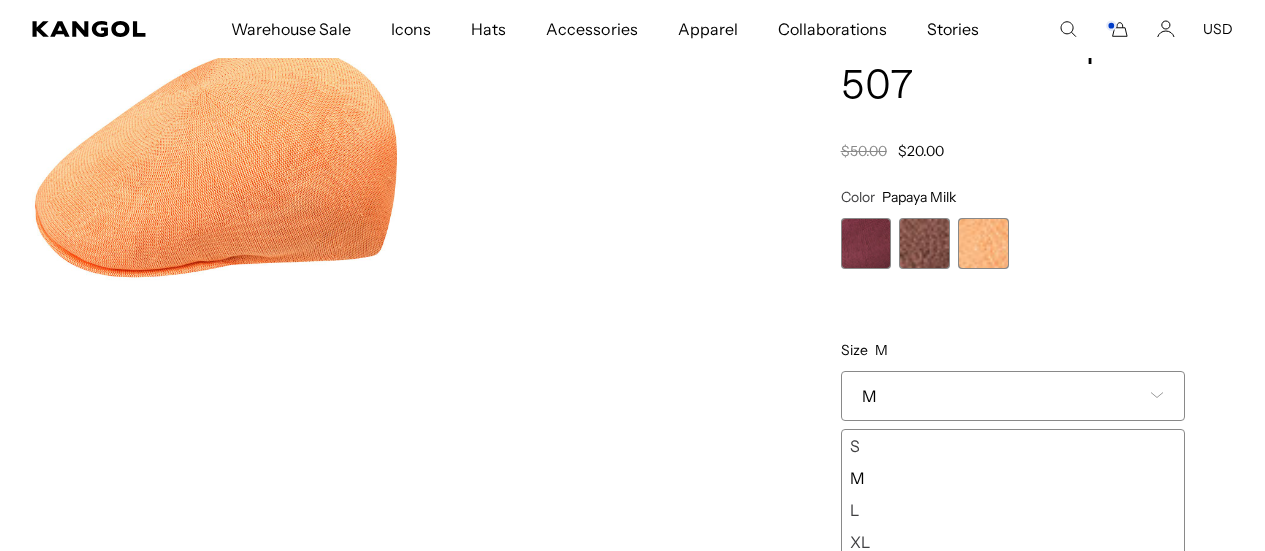 scroll, scrollTop: 0, scrollLeft: 412, axis: horizontal 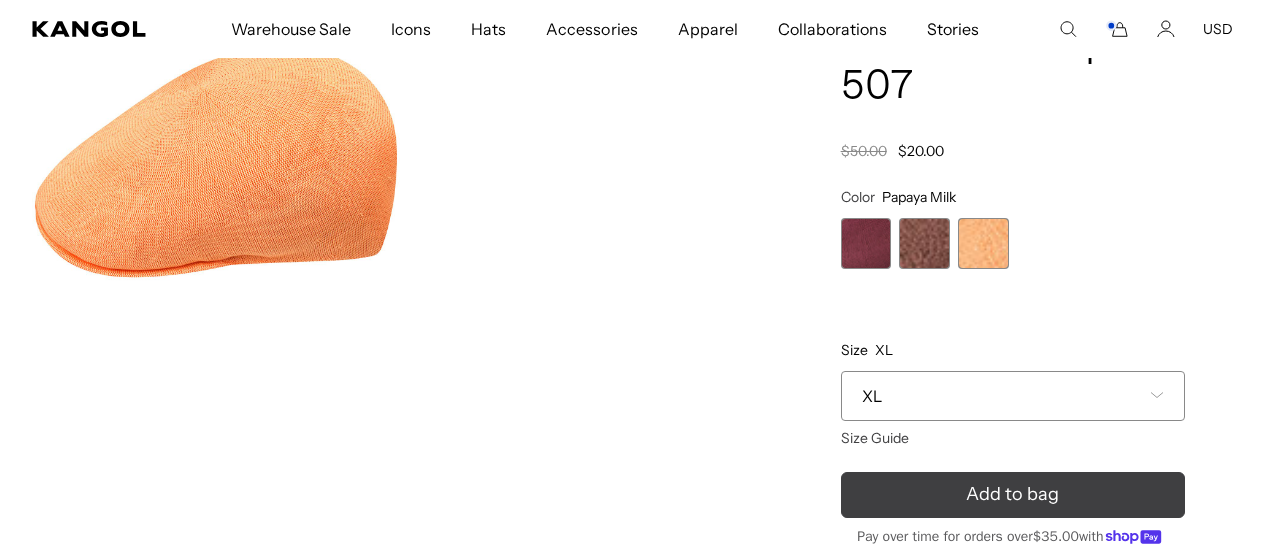 click 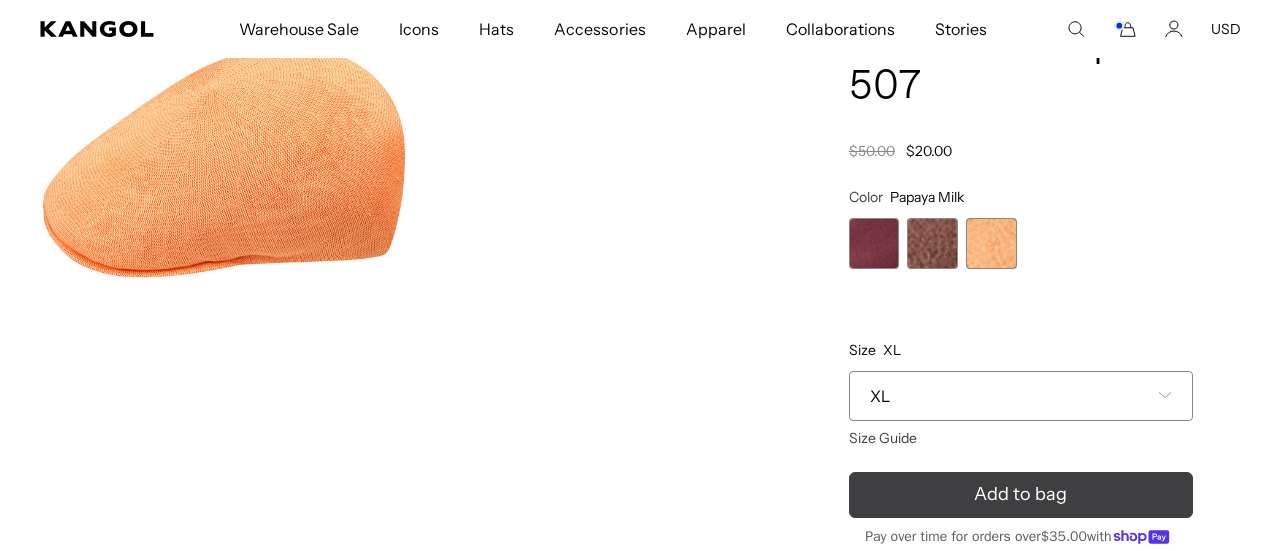 scroll, scrollTop: 0, scrollLeft: 412, axis: horizontal 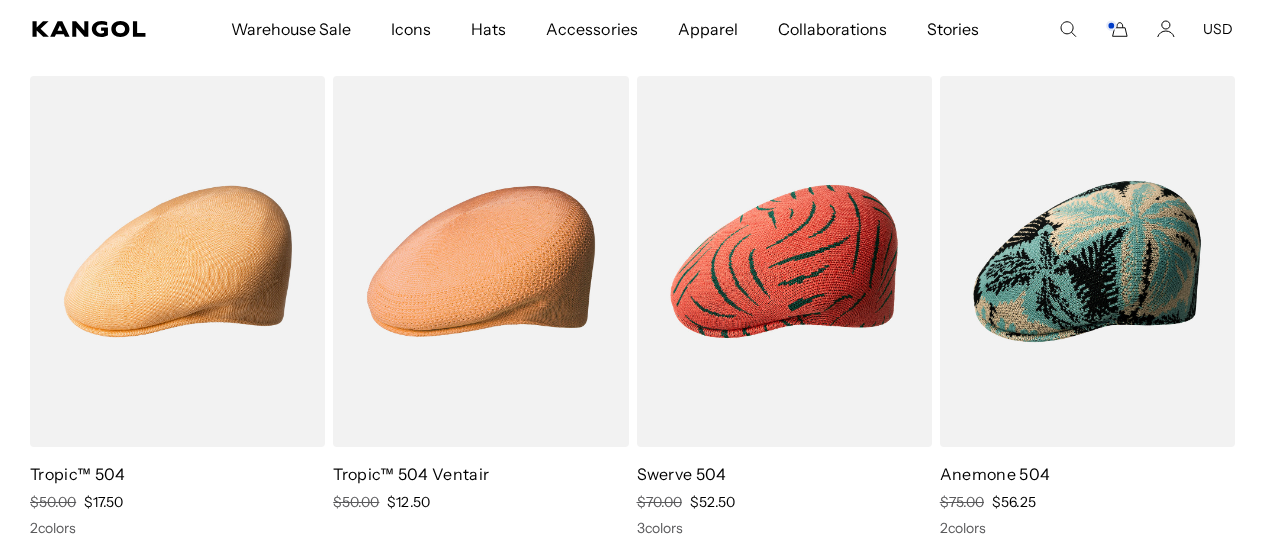click at bounding box center [177, 261] 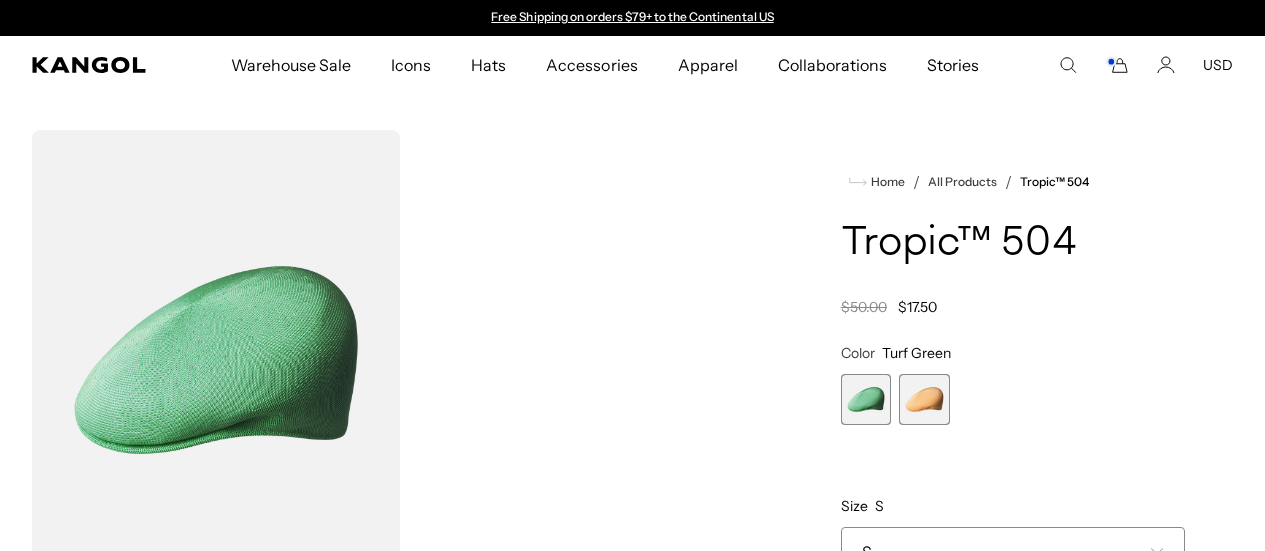 scroll, scrollTop: 100, scrollLeft: 0, axis: vertical 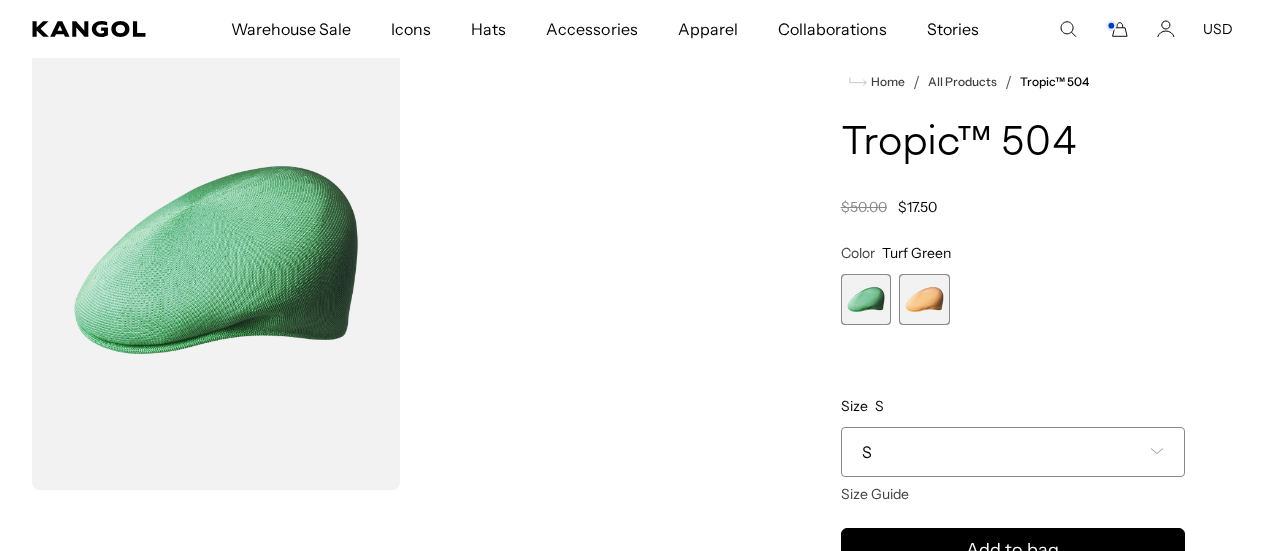 click at bounding box center [866, 299] 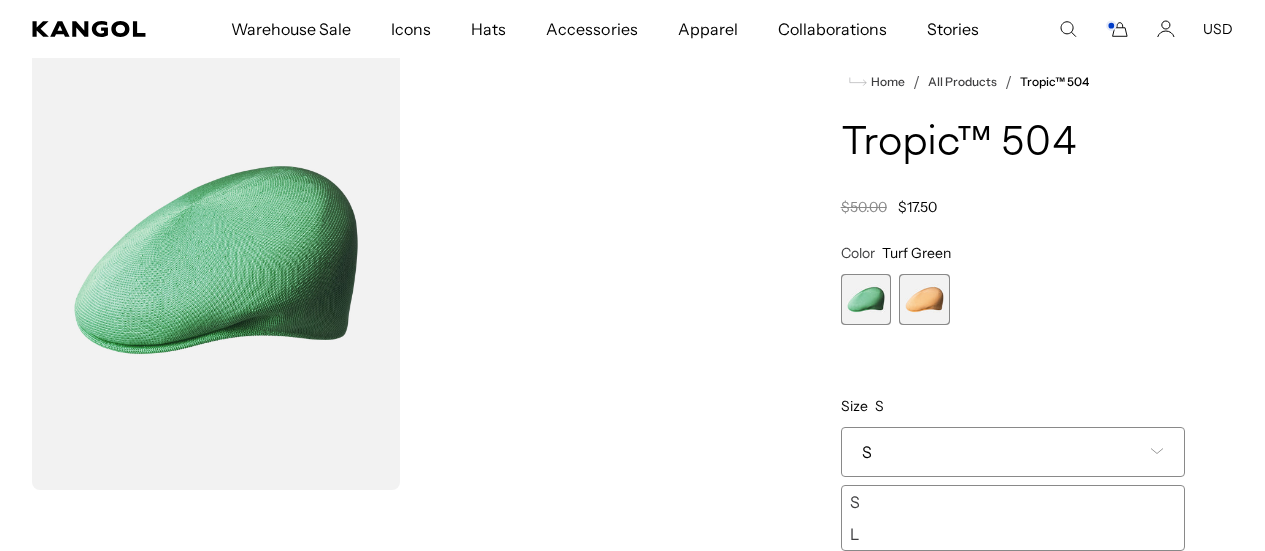 scroll, scrollTop: 0, scrollLeft: 412, axis: horizontal 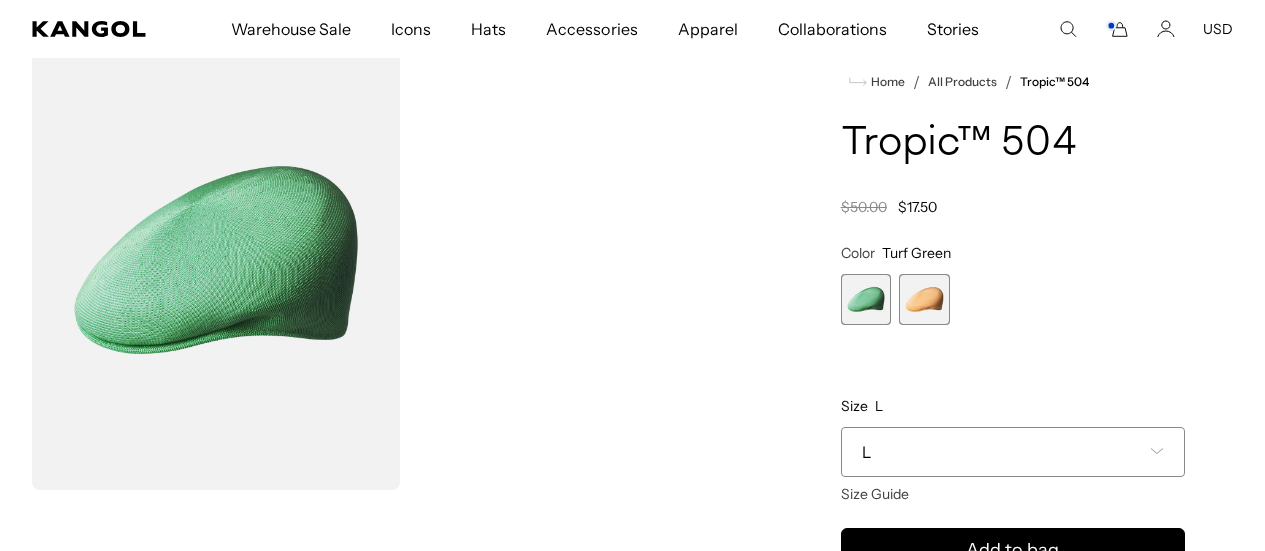 click at bounding box center (924, 299) 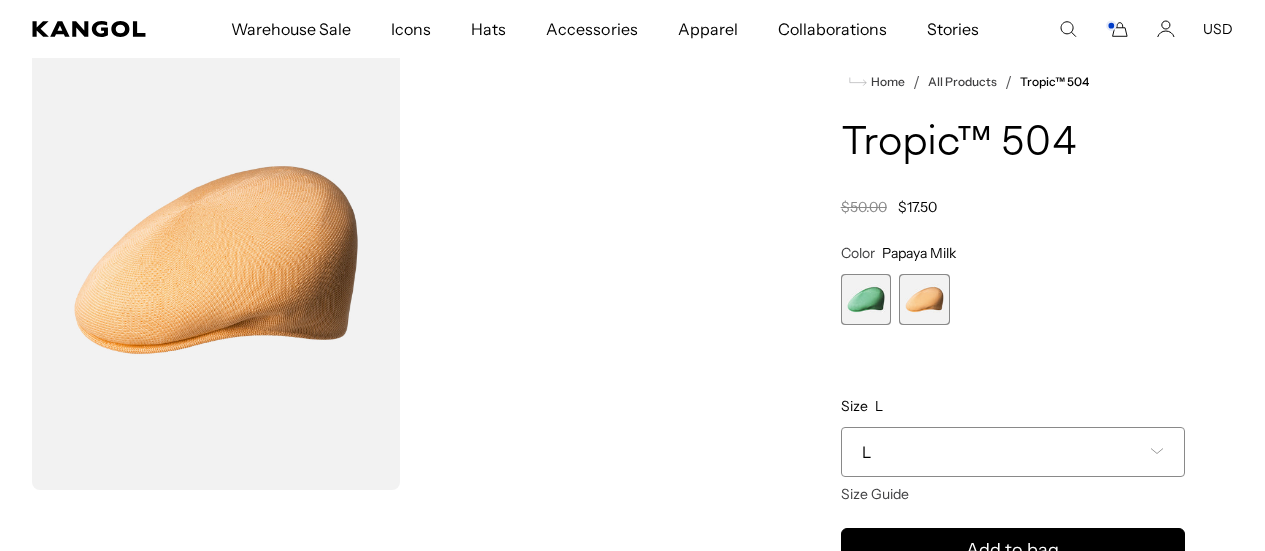 scroll, scrollTop: 0, scrollLeft: 0, axis: both 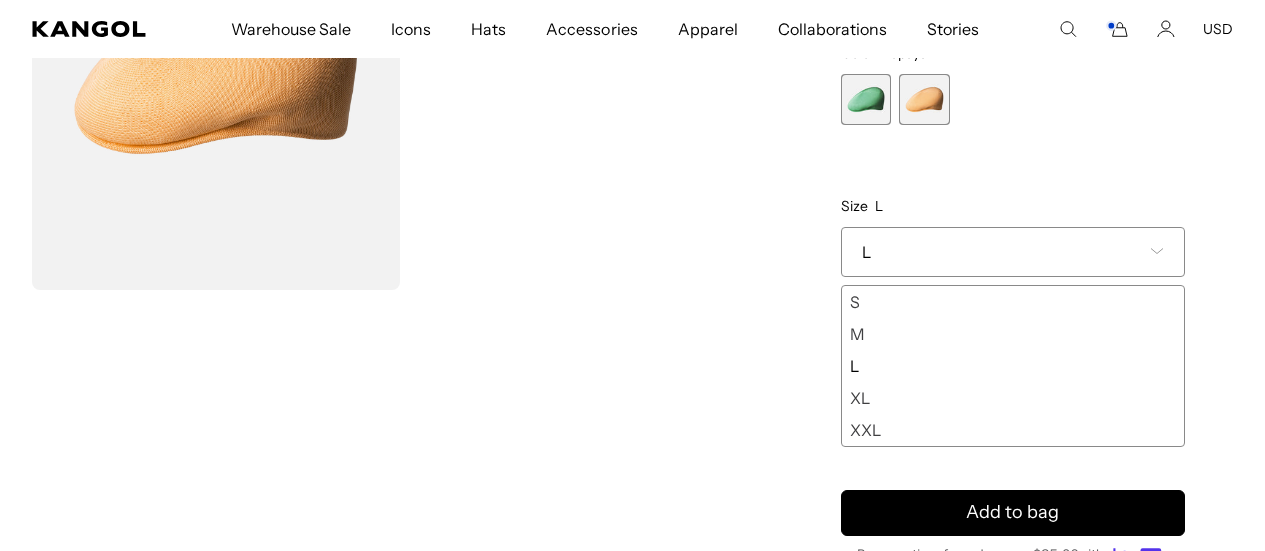click on "XL" at bounding box center [1013, 398] 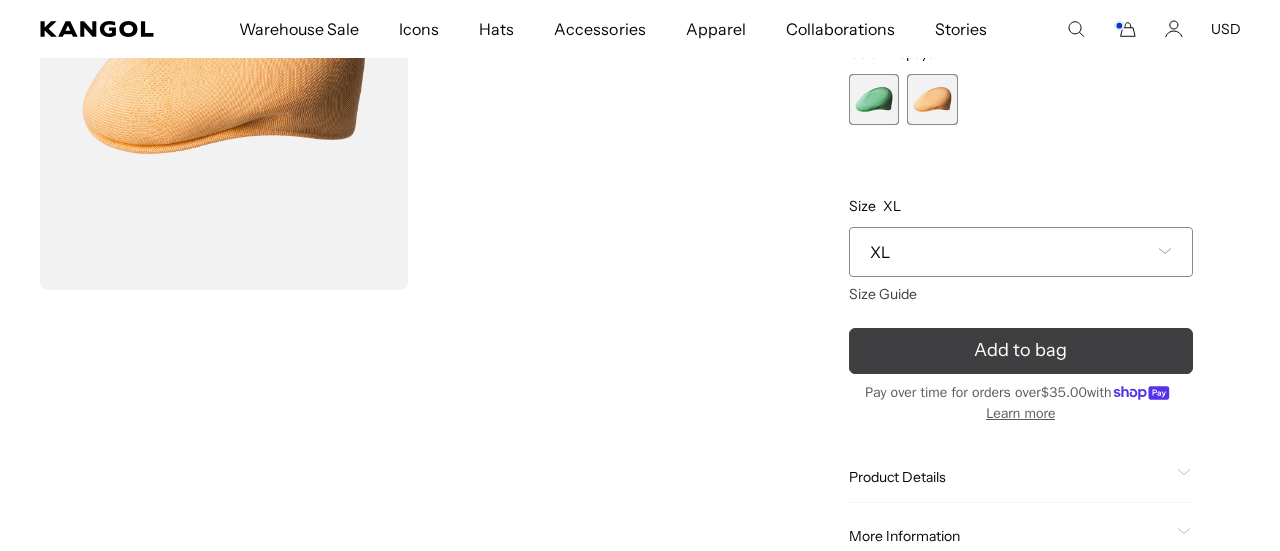 scroll, scrollTop: 0, scrollLeft: 412, axis: horizontal 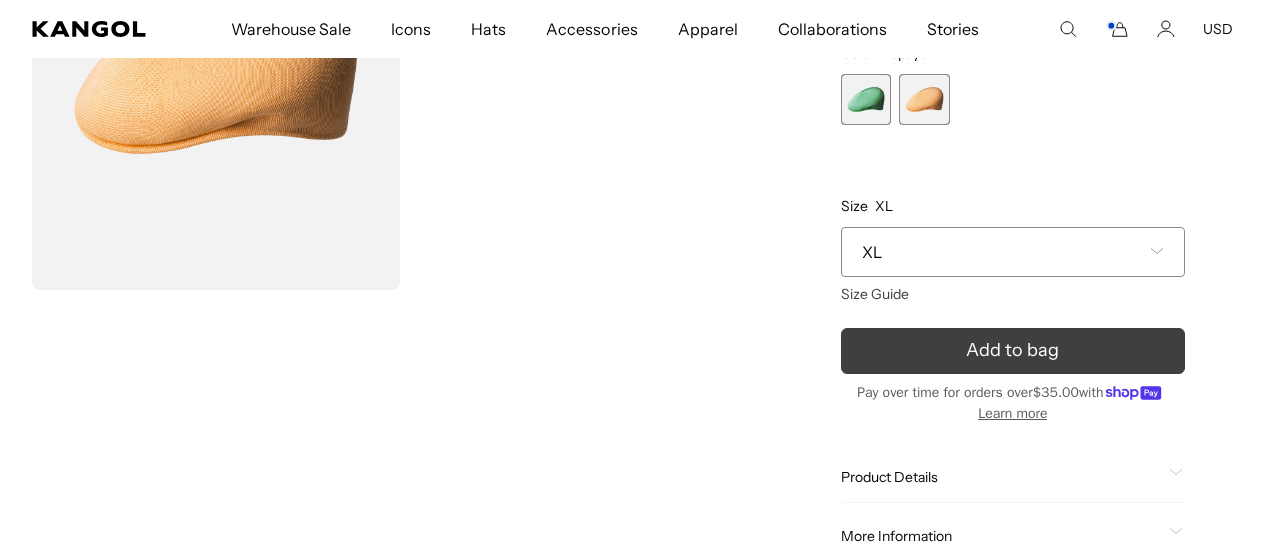 click on "Add to bag" at bounding box center (1012, 350) 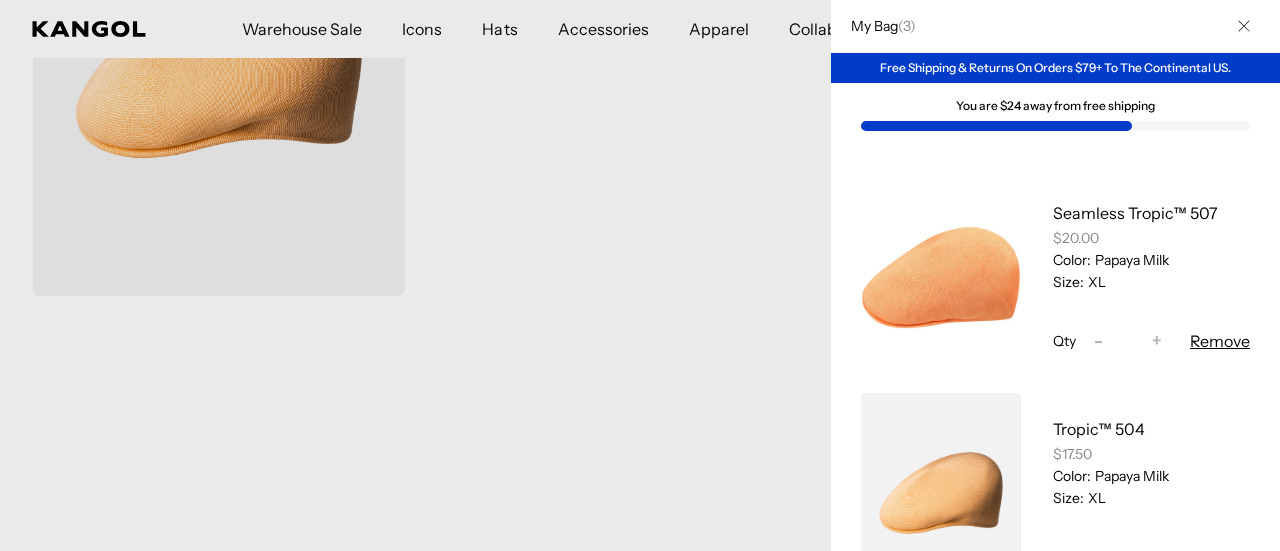 scroll, scrollTop: 0, scrollLeft: 0, axis: both 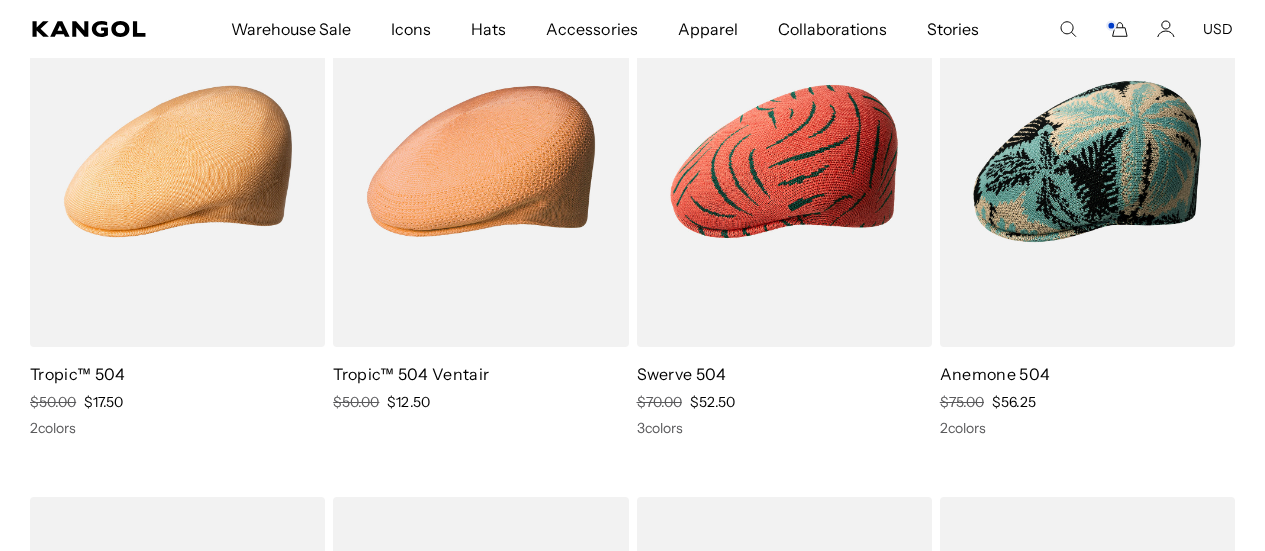 click at bounding box center (177, 161) 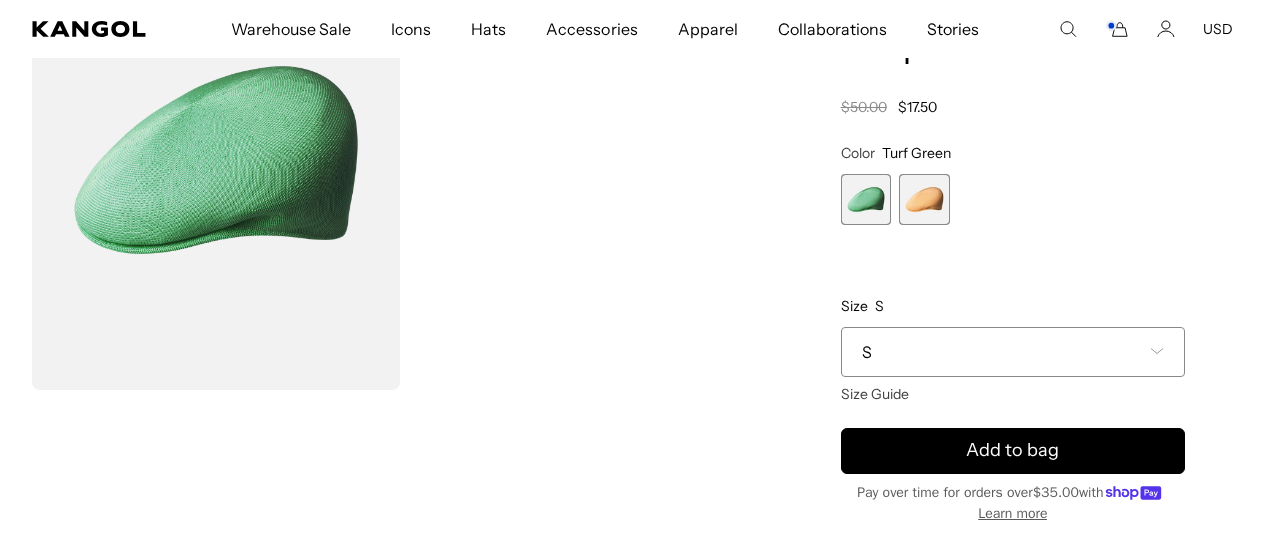 scroll, scrollTop: 0, scrollLeft: 0, axis: both 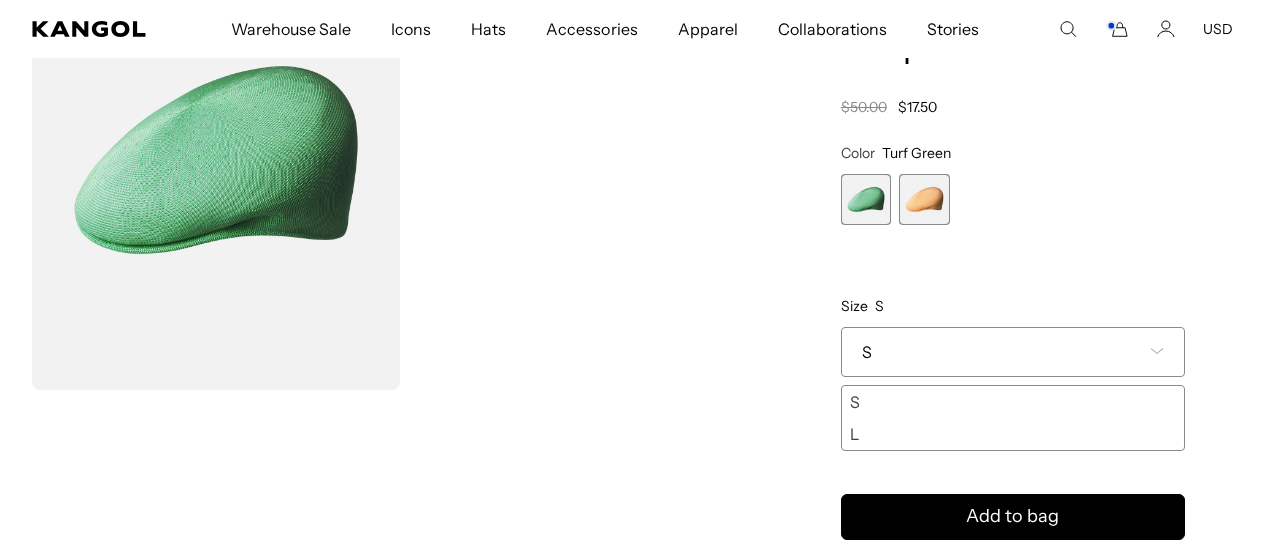 click on "L" at bounding box center [1013, 434] 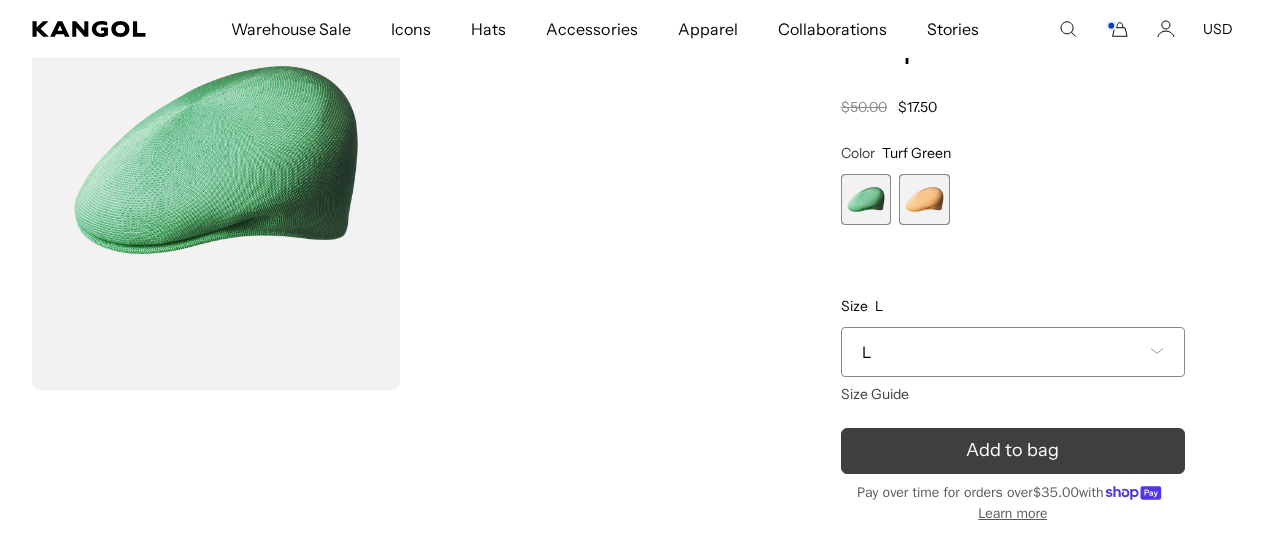 click on "Add to bag" at bounding box center [1012, 450] 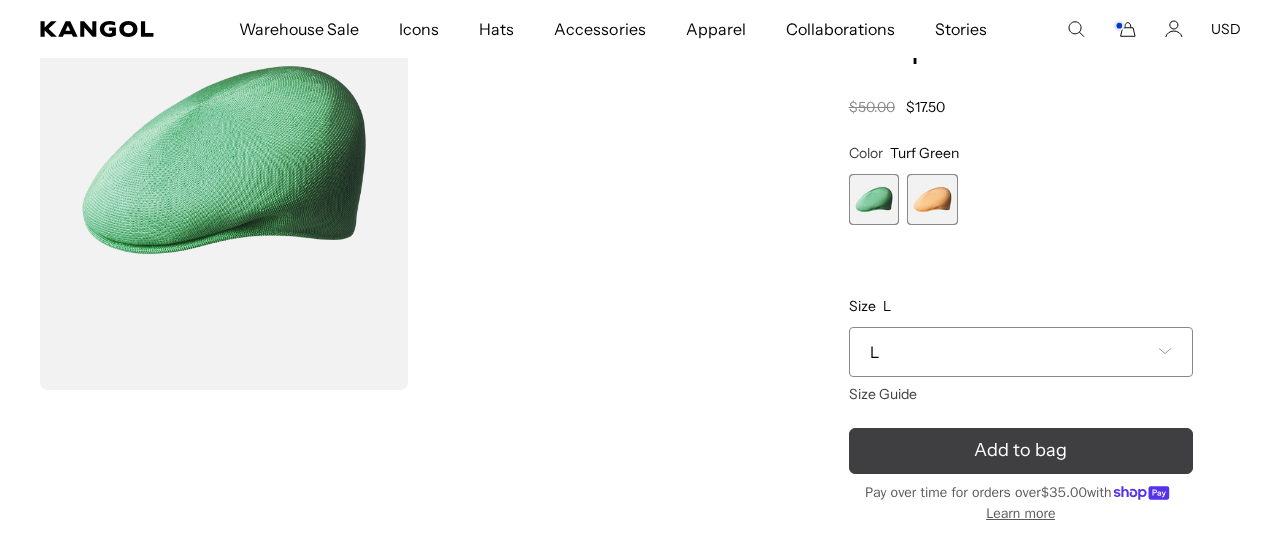 scroll, scrollTop: 0, scrollLeft: 412, axis: horizontal 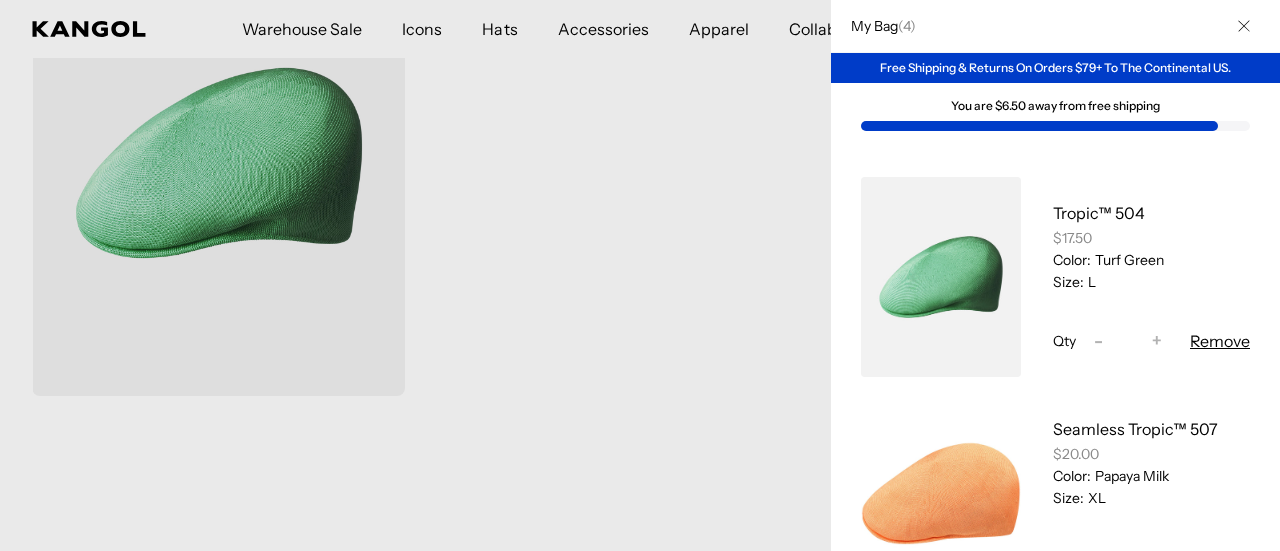 click on "My Bag
( 4 )" at bounding box center (878, 26) 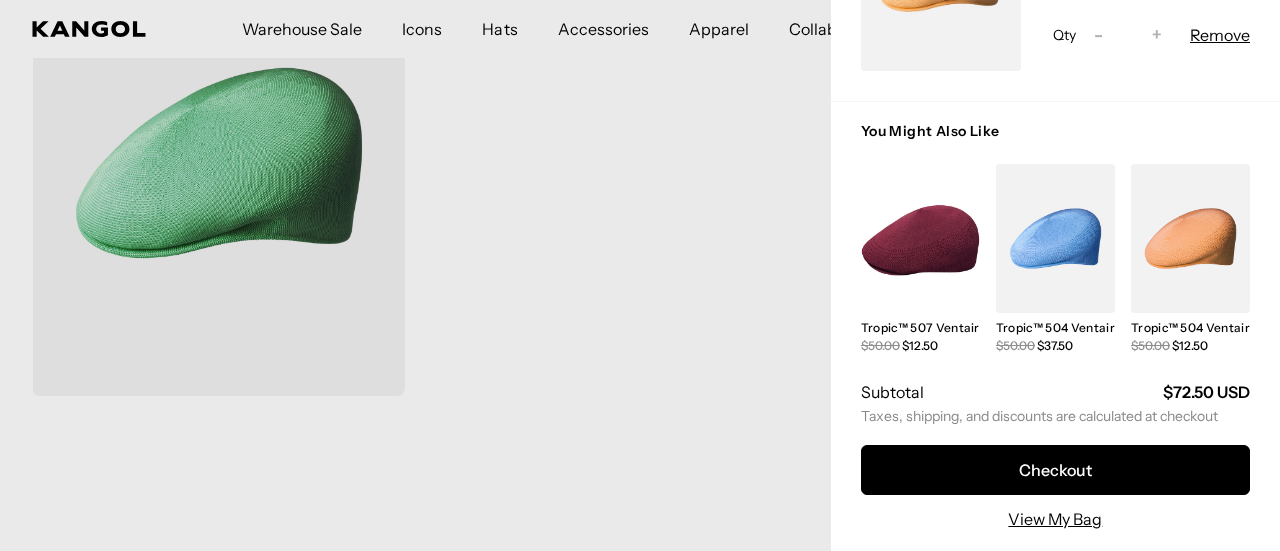 scroll, scrollTop: 751, scrollLeft: 0, axis: vertical 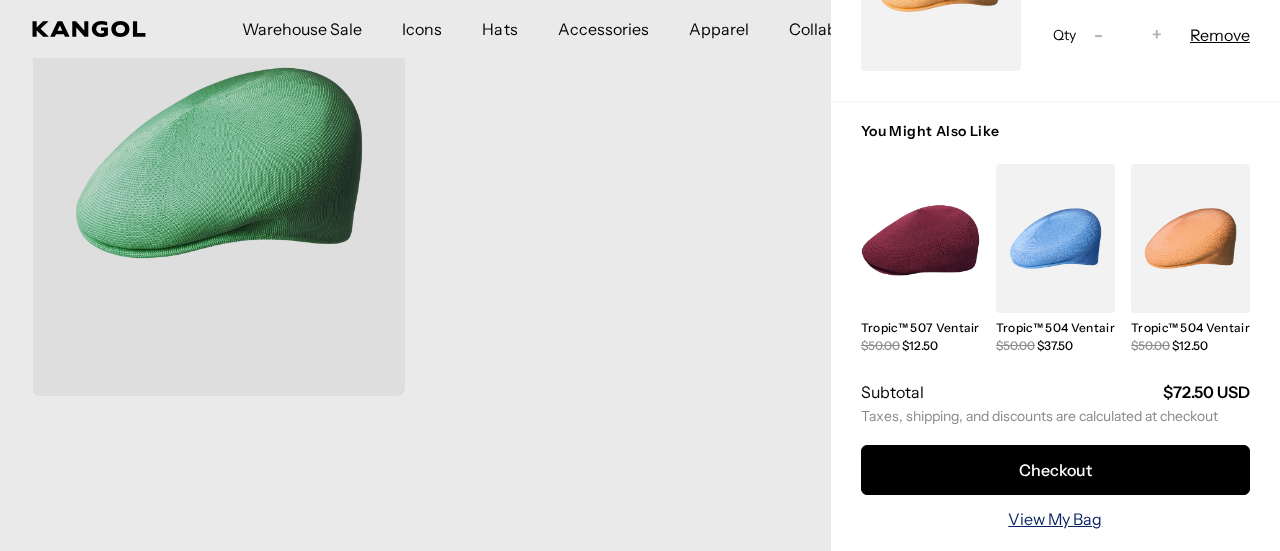 click on "View My Bag" at bounding box center (1055, 519) 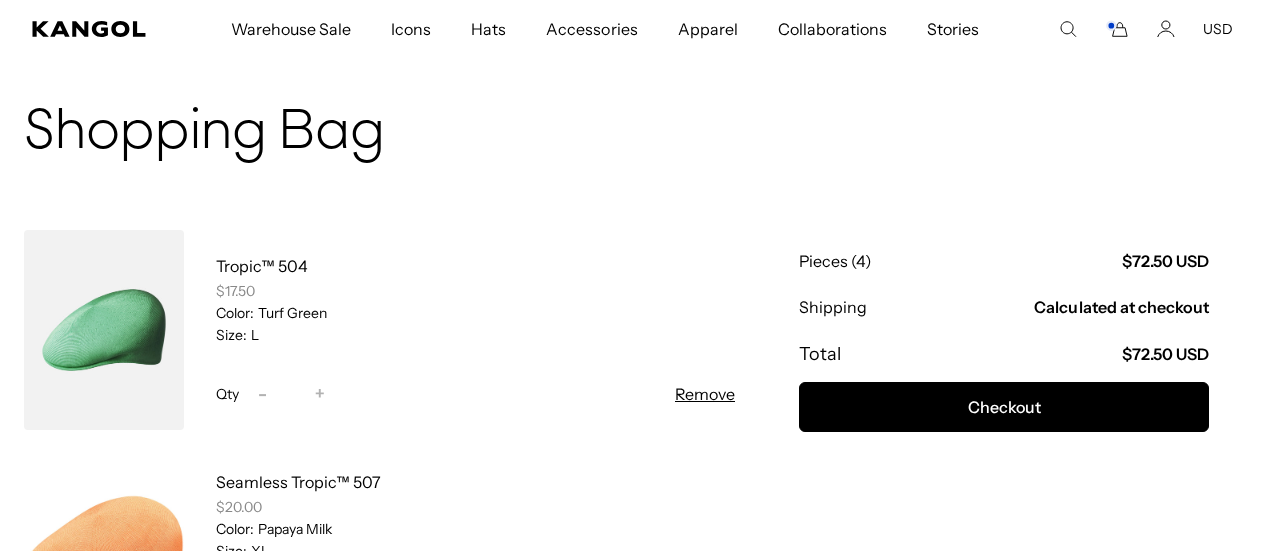 scroll, scrollTop: 0, scrollLeft: 0, axis: both 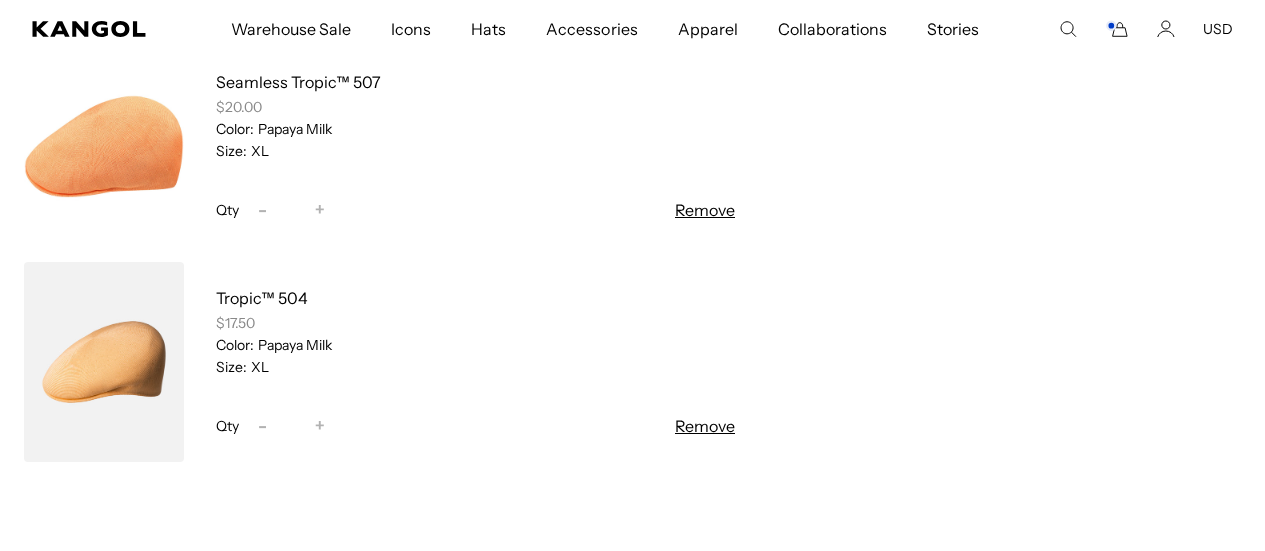 click on "-" at bounding box center (262, 426) 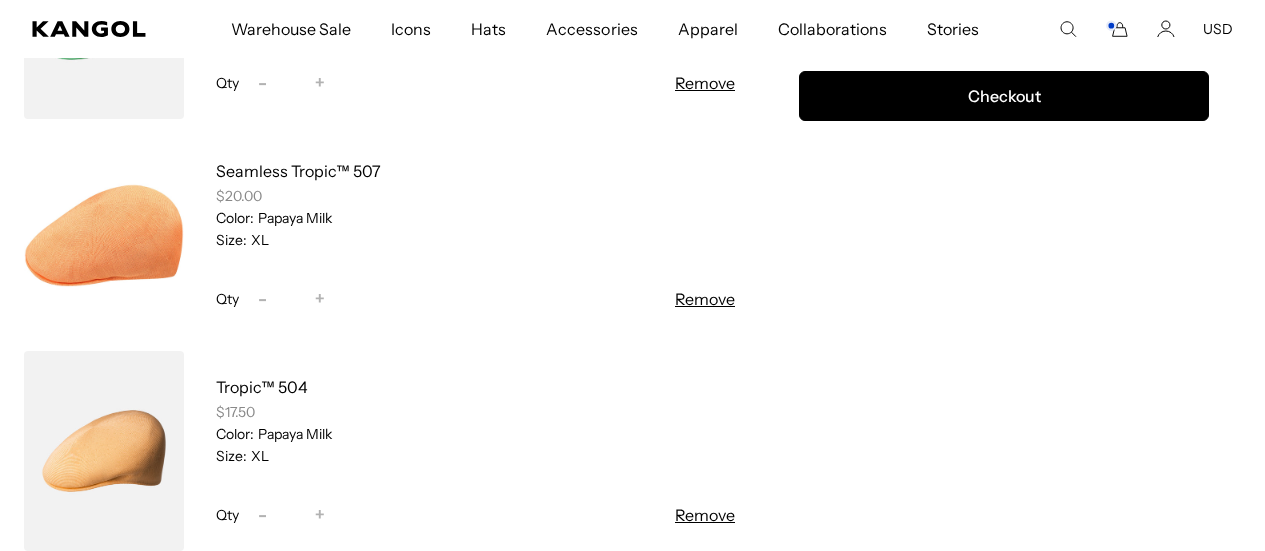 scroll, scrollTop: 400, scrollLeft: 0, axis: vertical 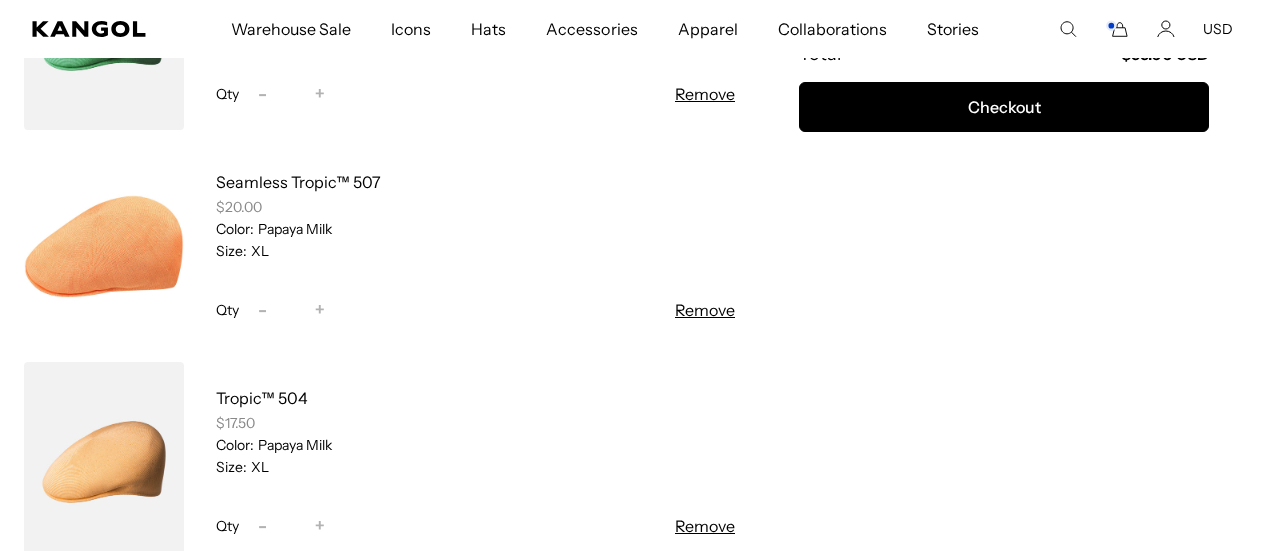 type 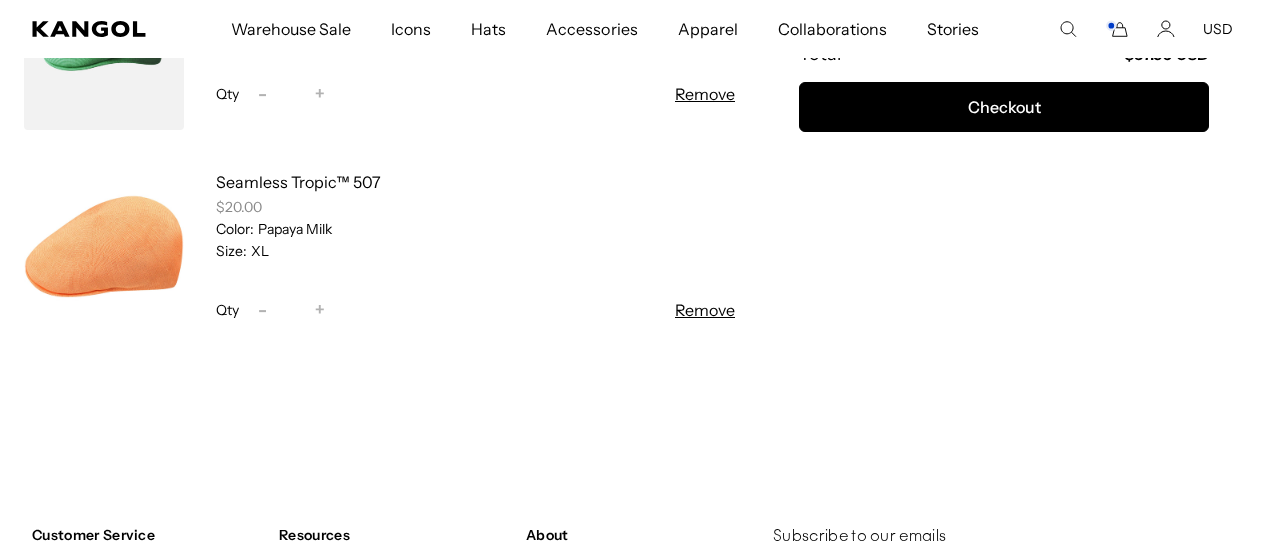 scroll, scrollTop: 0, scrollLeft: 412, axis: horizontal 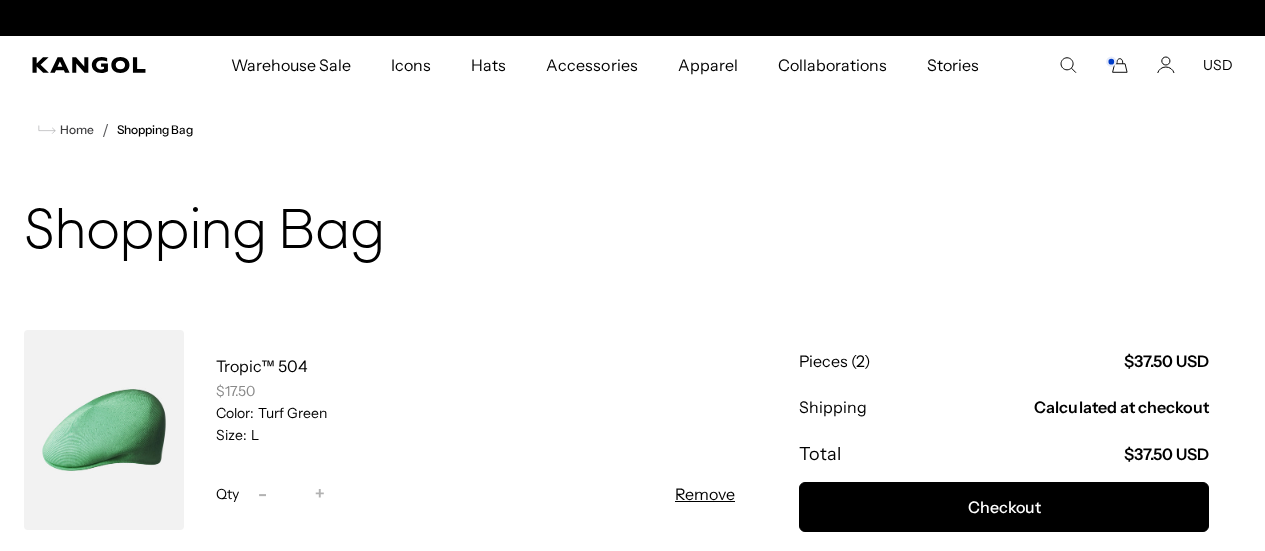 click 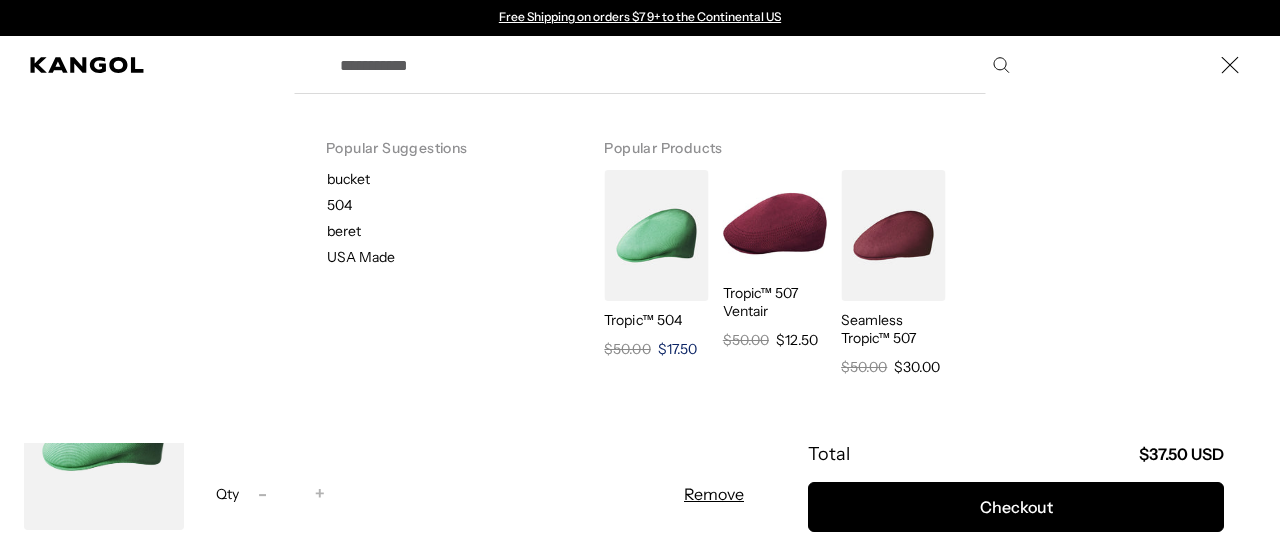 click at bounding box center (656, 235) 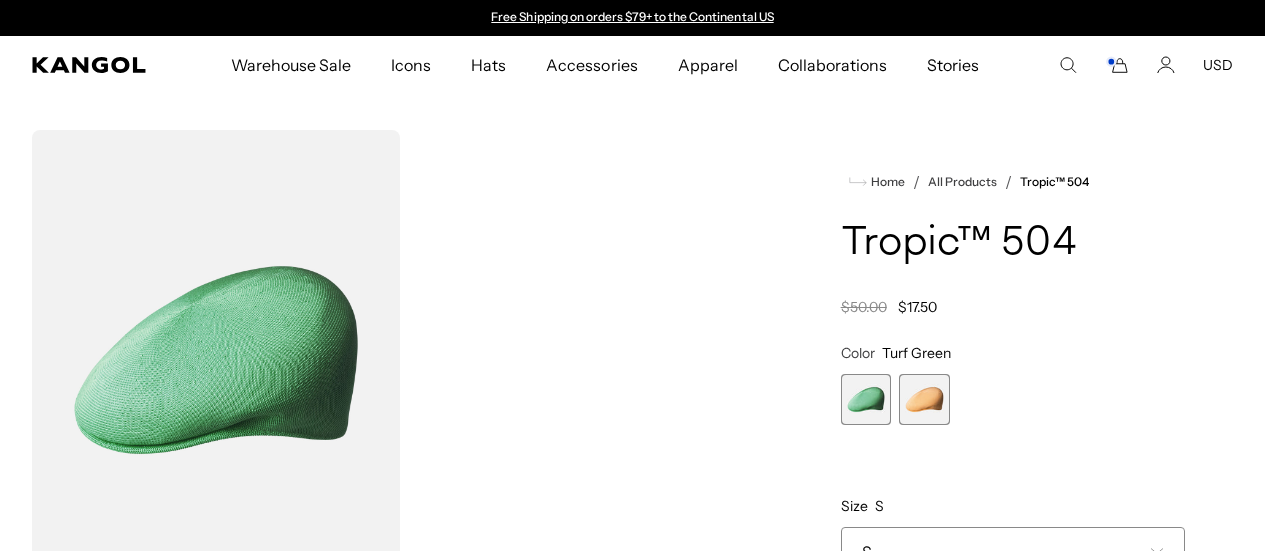 scroll, scrollTop: 0, scrollLeft: 0, axis: both 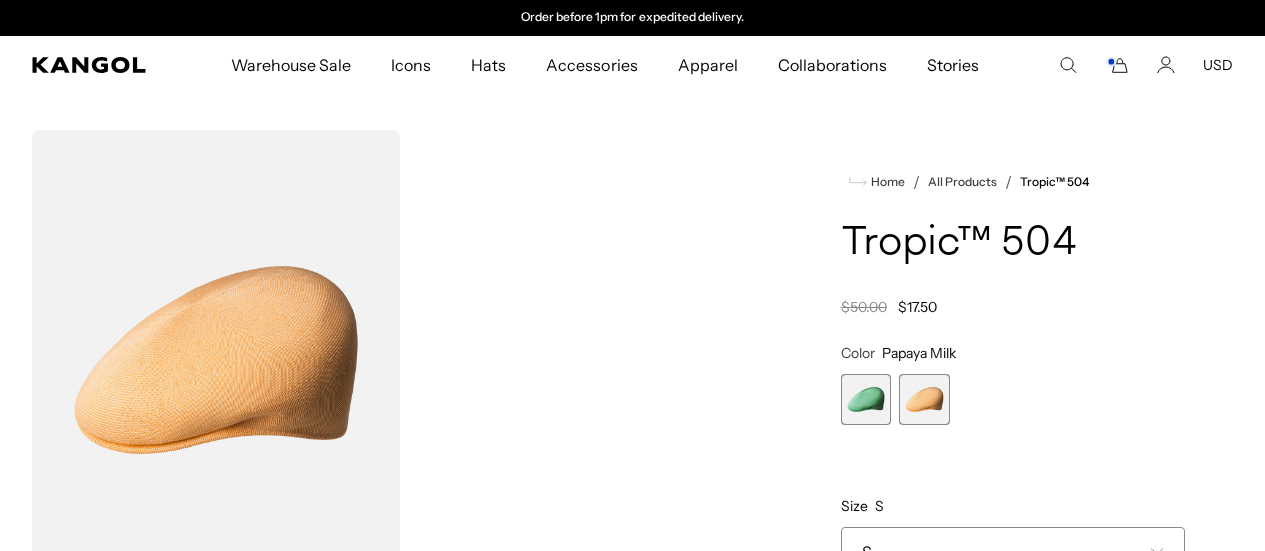 click on "S" at bounding box center [1013, 552] 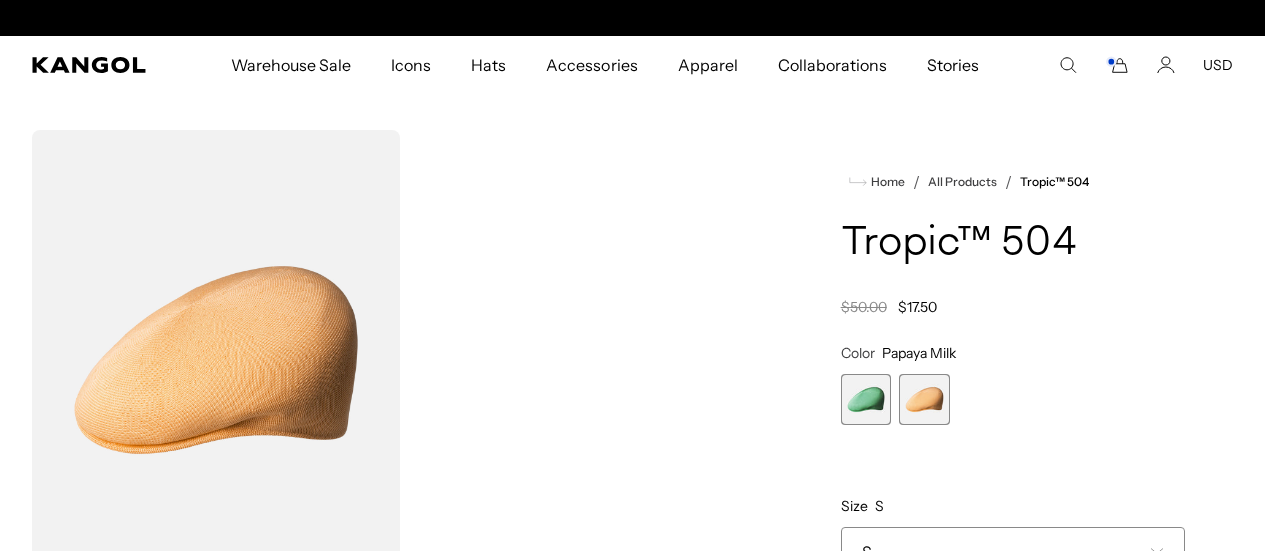 scroll, scrollTop: 0, scrollLeft: 0, axis: both 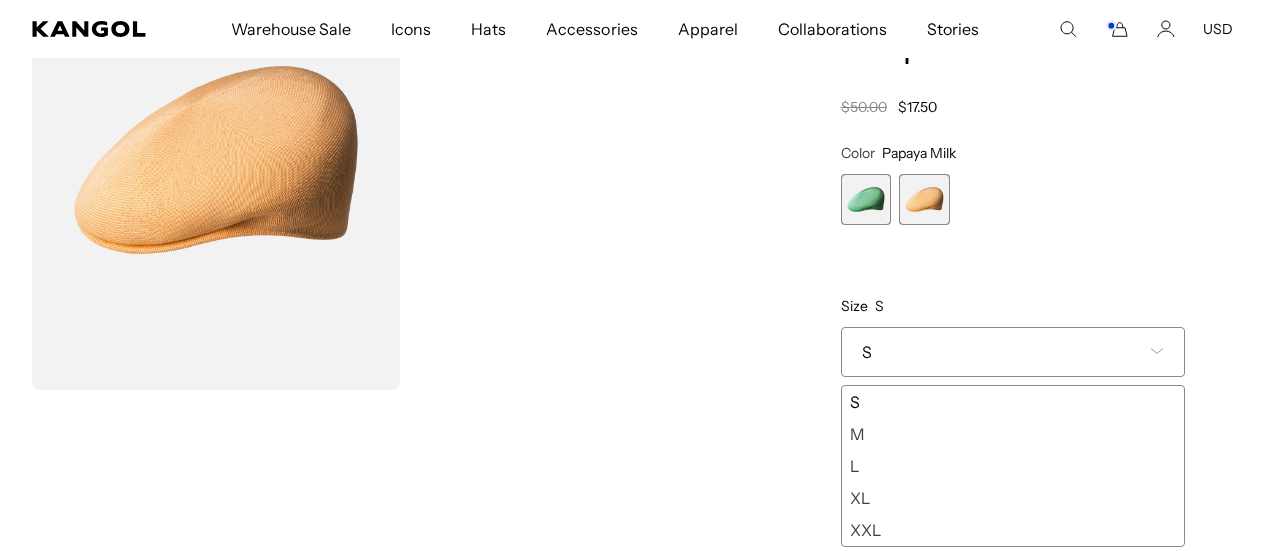 click on "XL" at bounding box center (1013, 498) 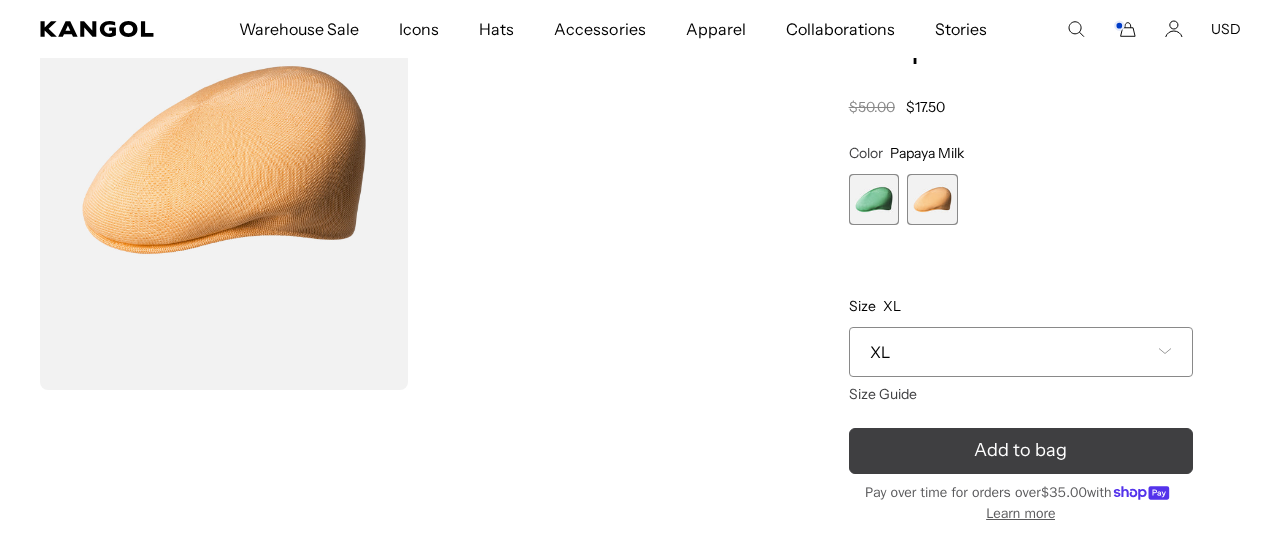 scroll, scrollTop: 0, scrollLeft: 0, axis: both 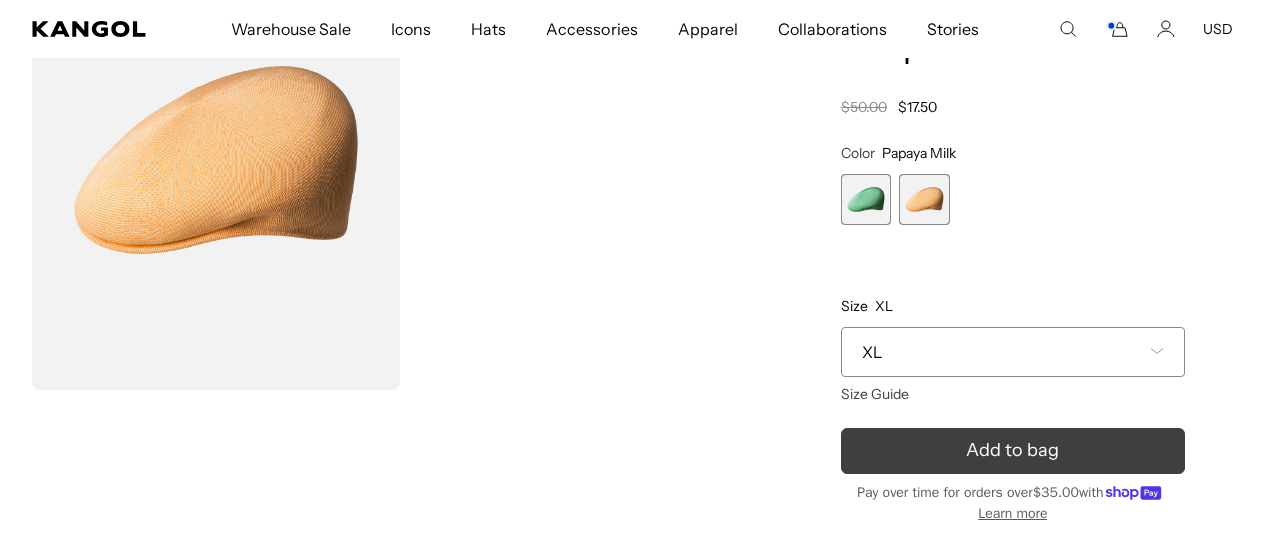 click on "Add to bag" at bounding box center (1012, 450) 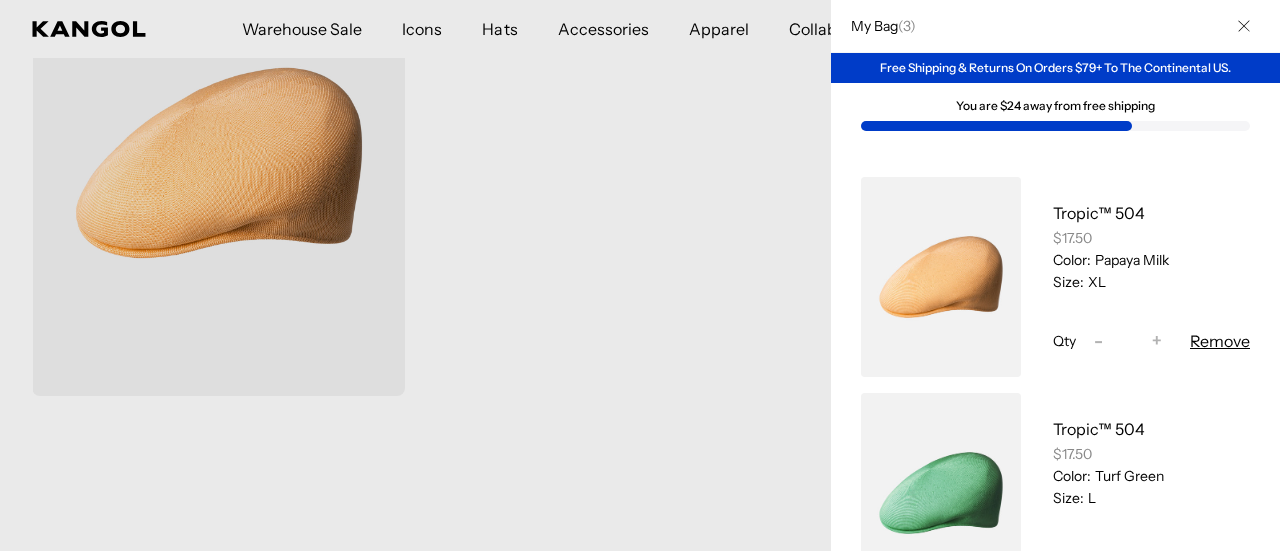 scroll, scrollTop: 0, scrollLeft: 412, axis: horizontal 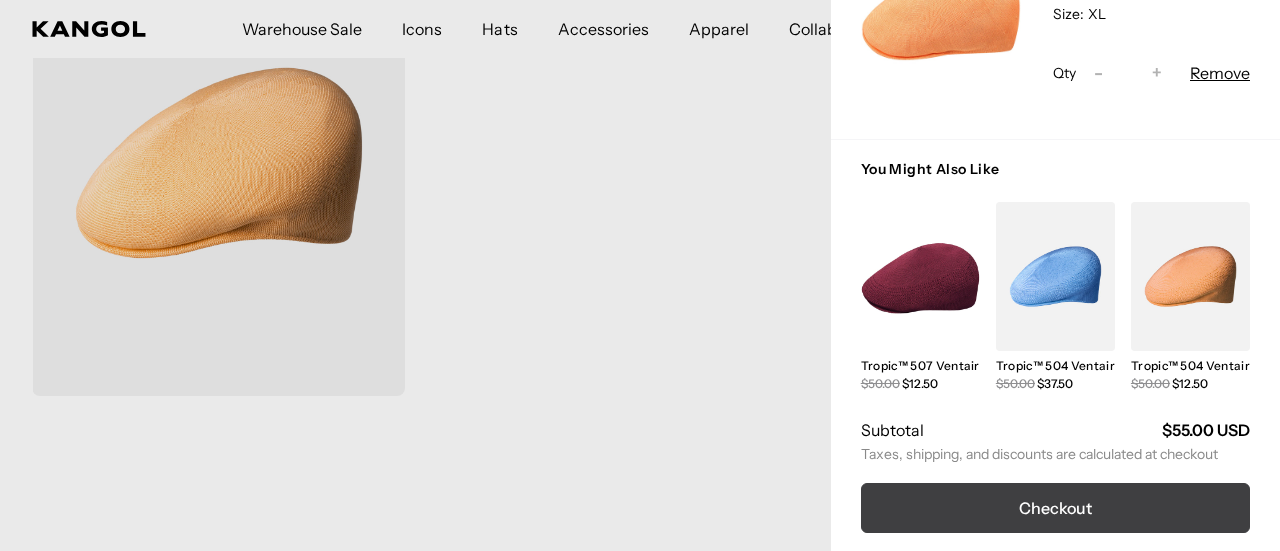 click on "Checkout" at bounding box center [1055, 508] 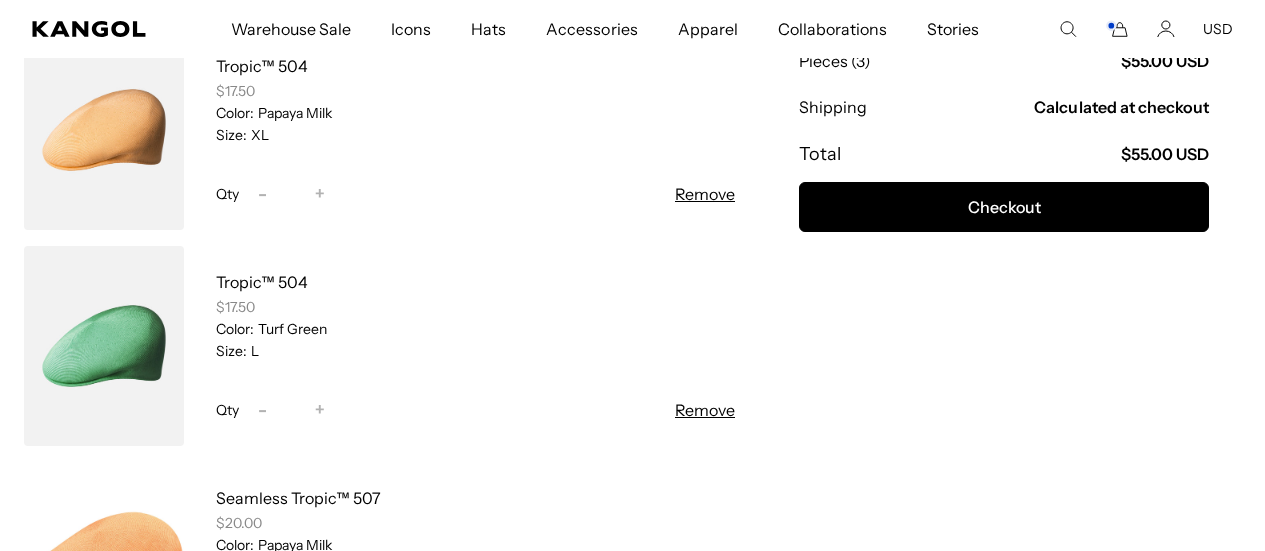 scroll, scrollTop: 0, scrollLeft: 0, axis: both 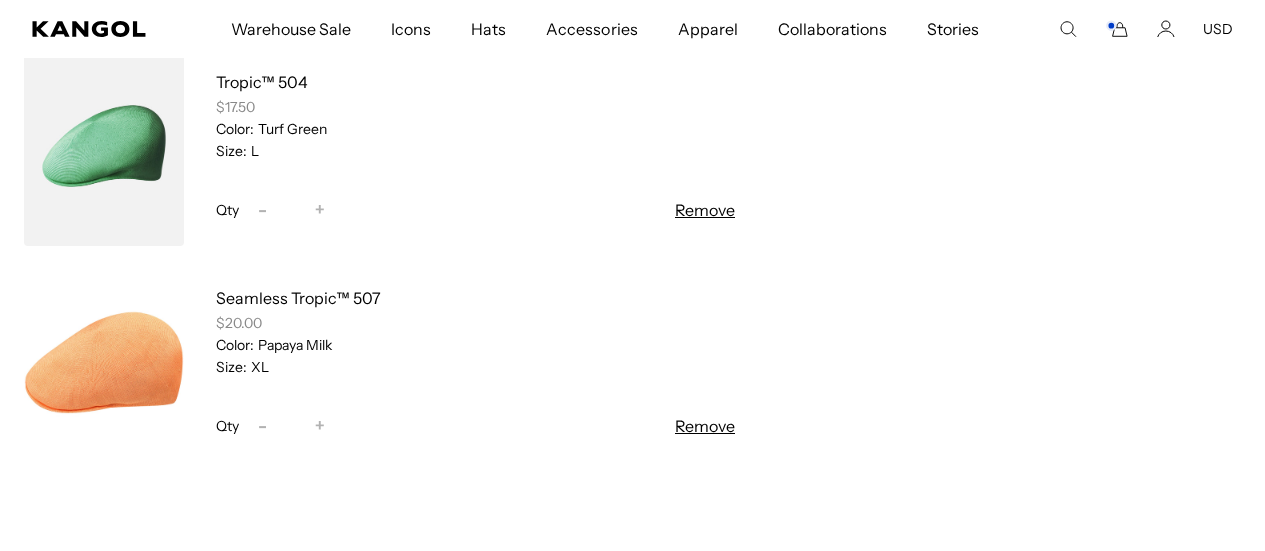 click on "Remove" at bounding box center (705, 426) 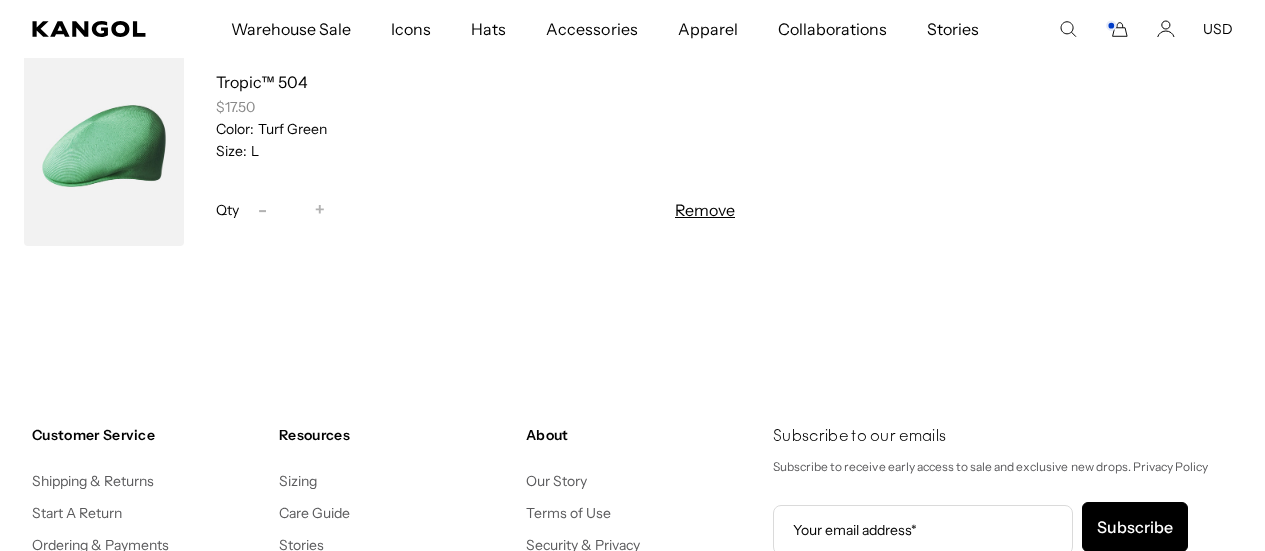 scroll, scrollTop: 0, scrollLeft: 412, axis: horizontal 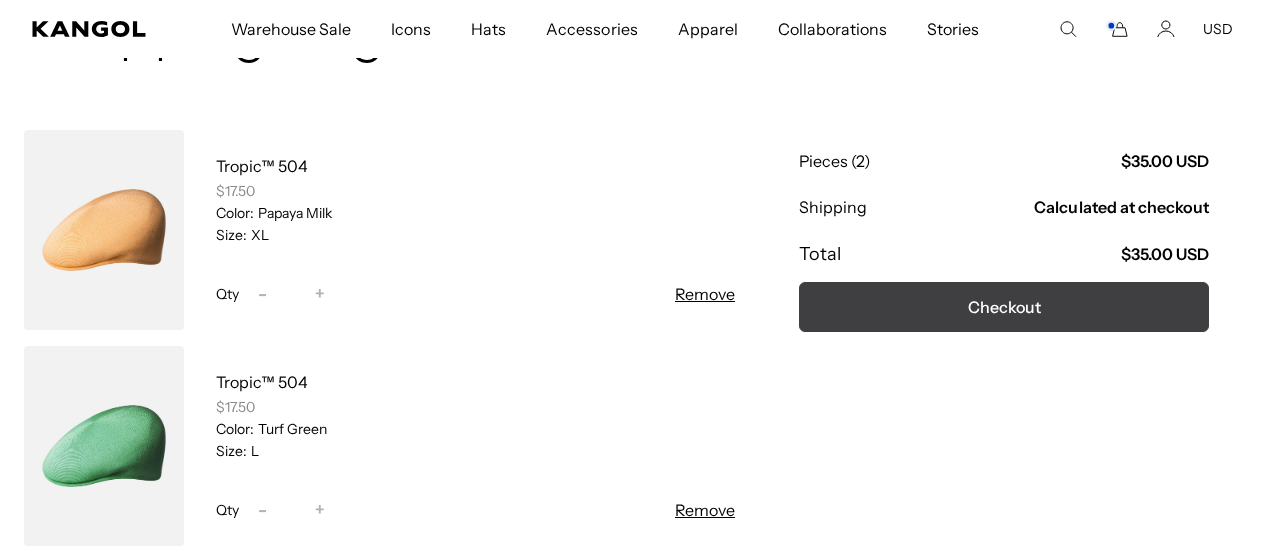 click on "Checkout" at bounding box center (1004, 307) 